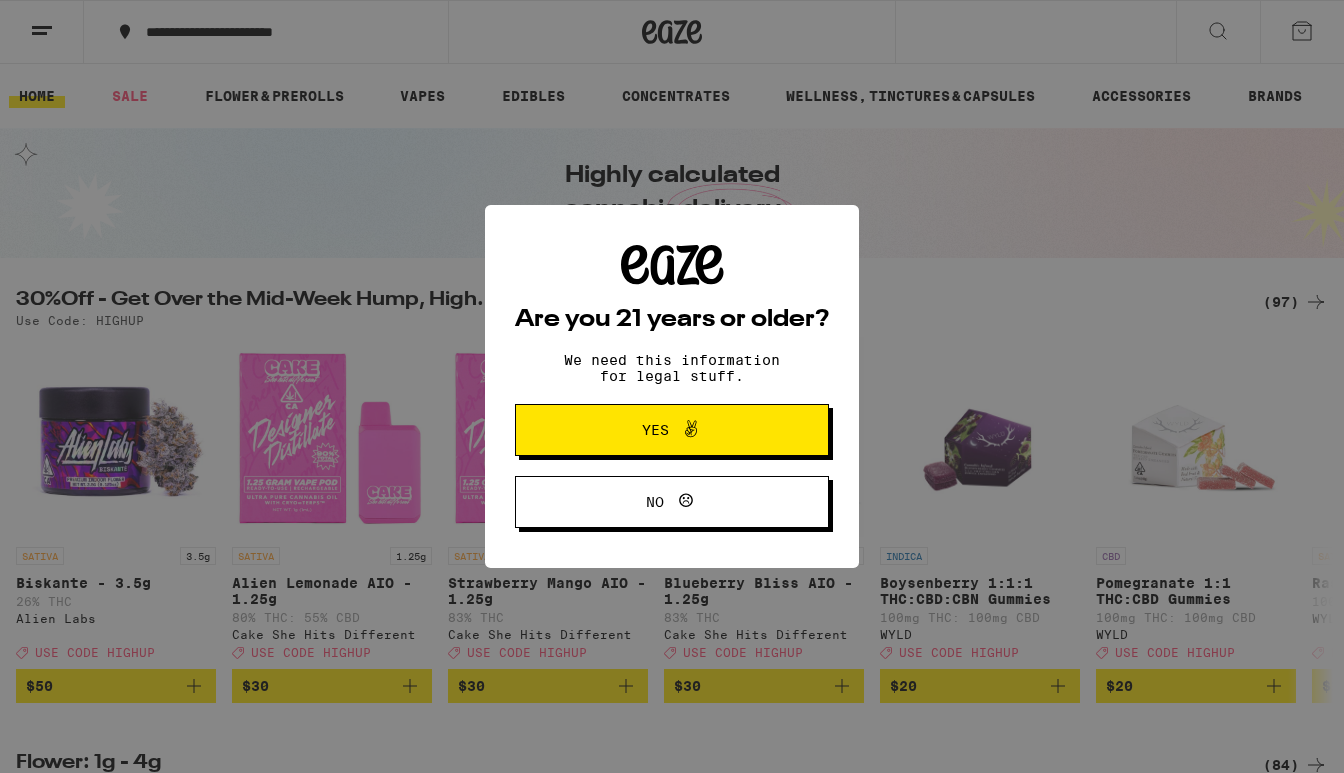 click on "**********" at bounding box center (672, 4261) 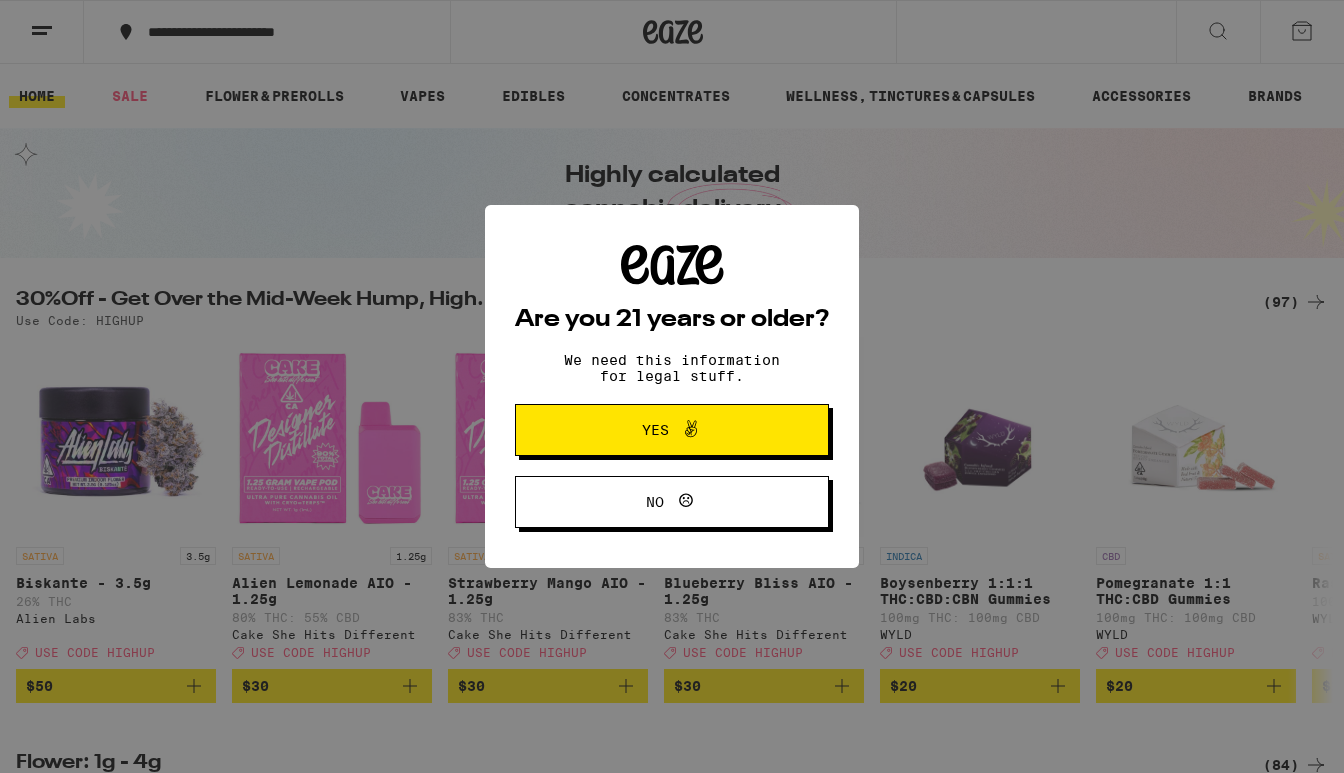 scroll, scrollTop: 0, scrollLeft: 0, axis: both 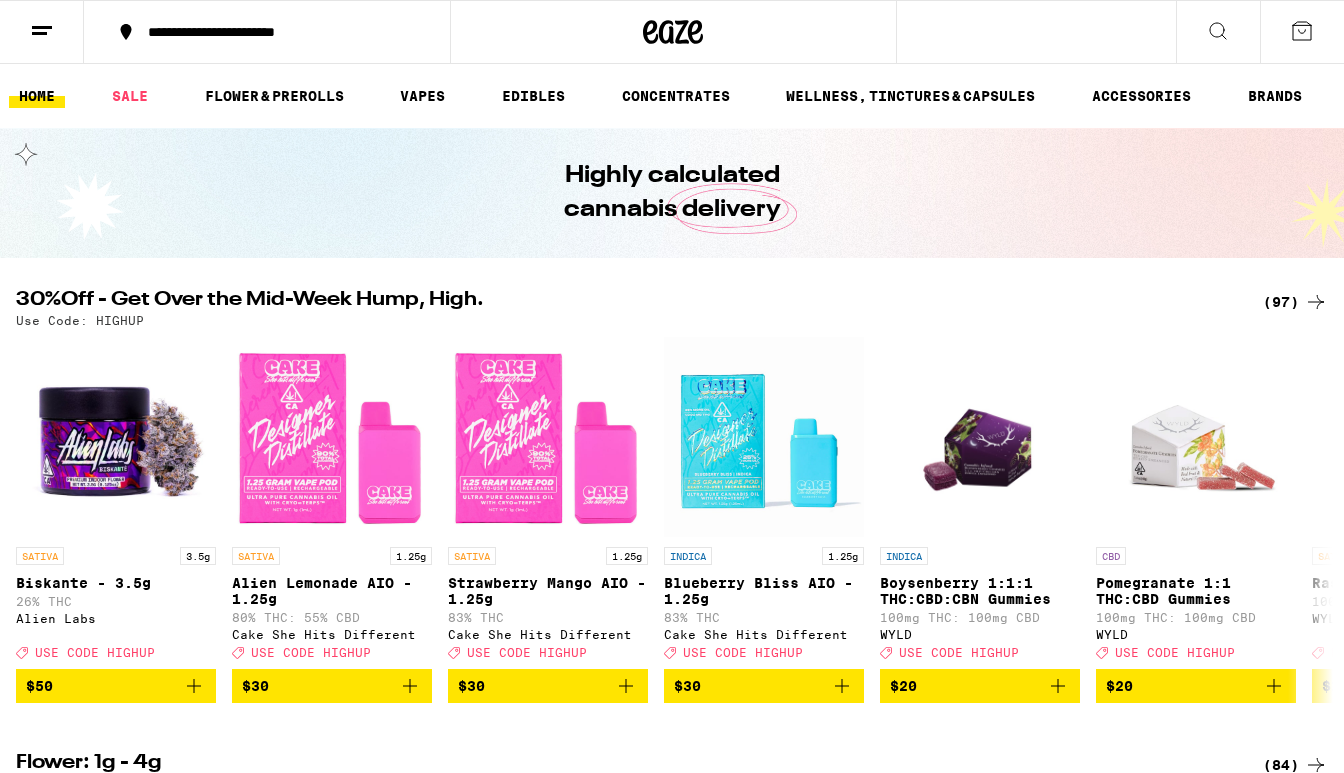click on "**********" at bounding box center [279, 32] 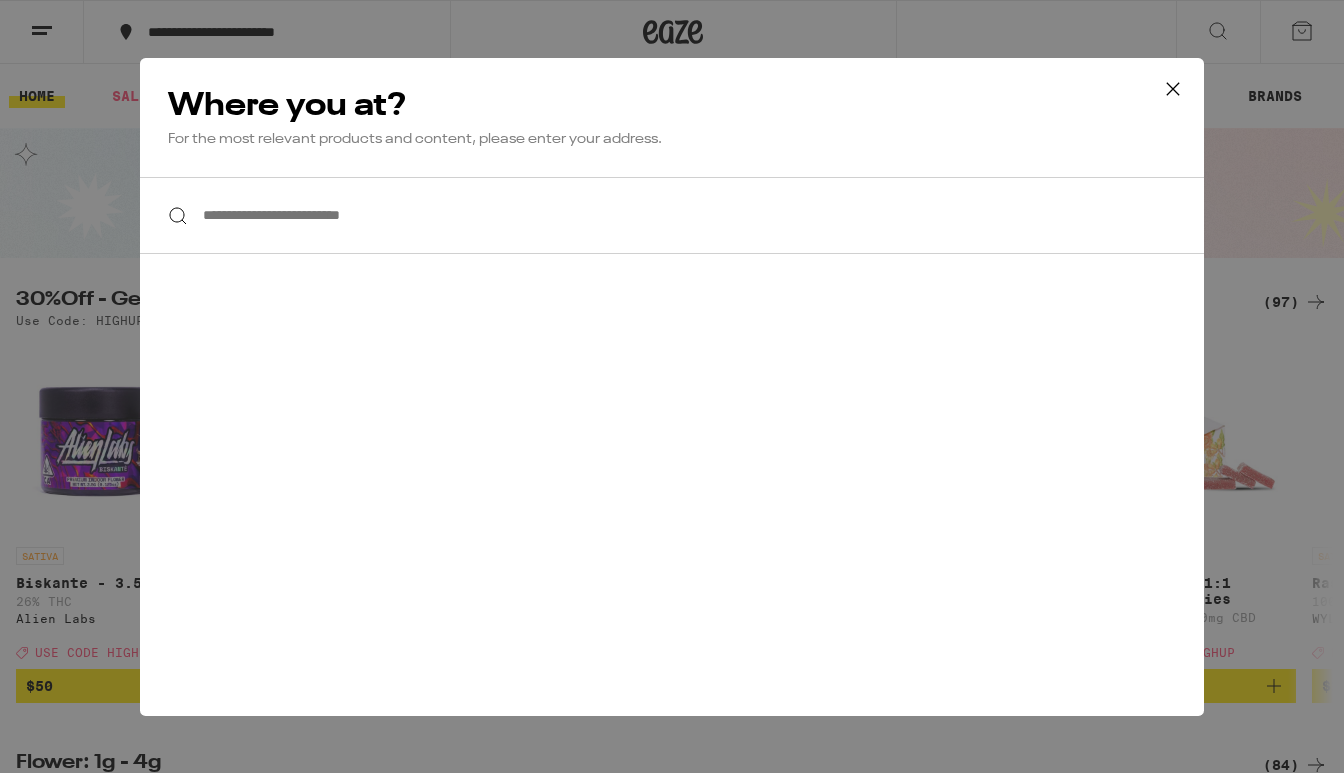 click on "**********" at bounding box center [672, 215] 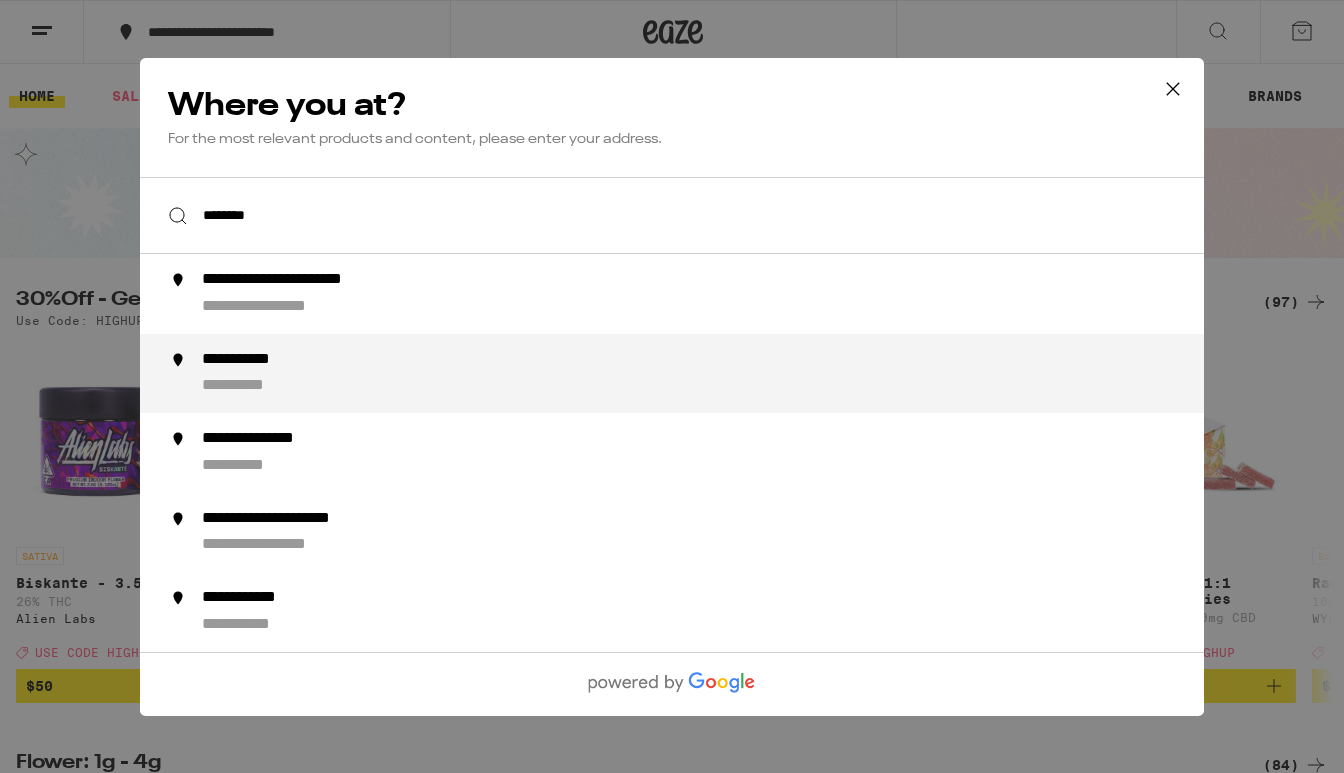 click on "**********" at bounding box center [253, 386] 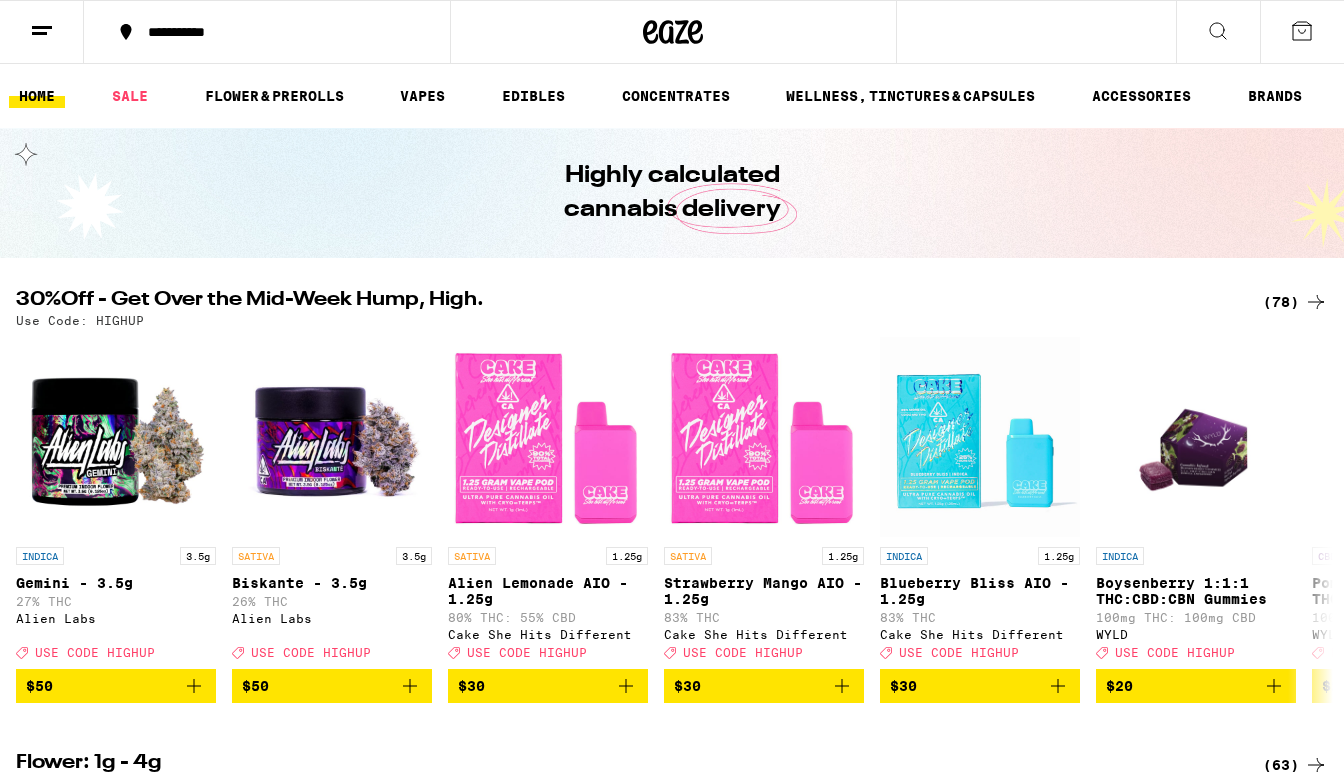 click 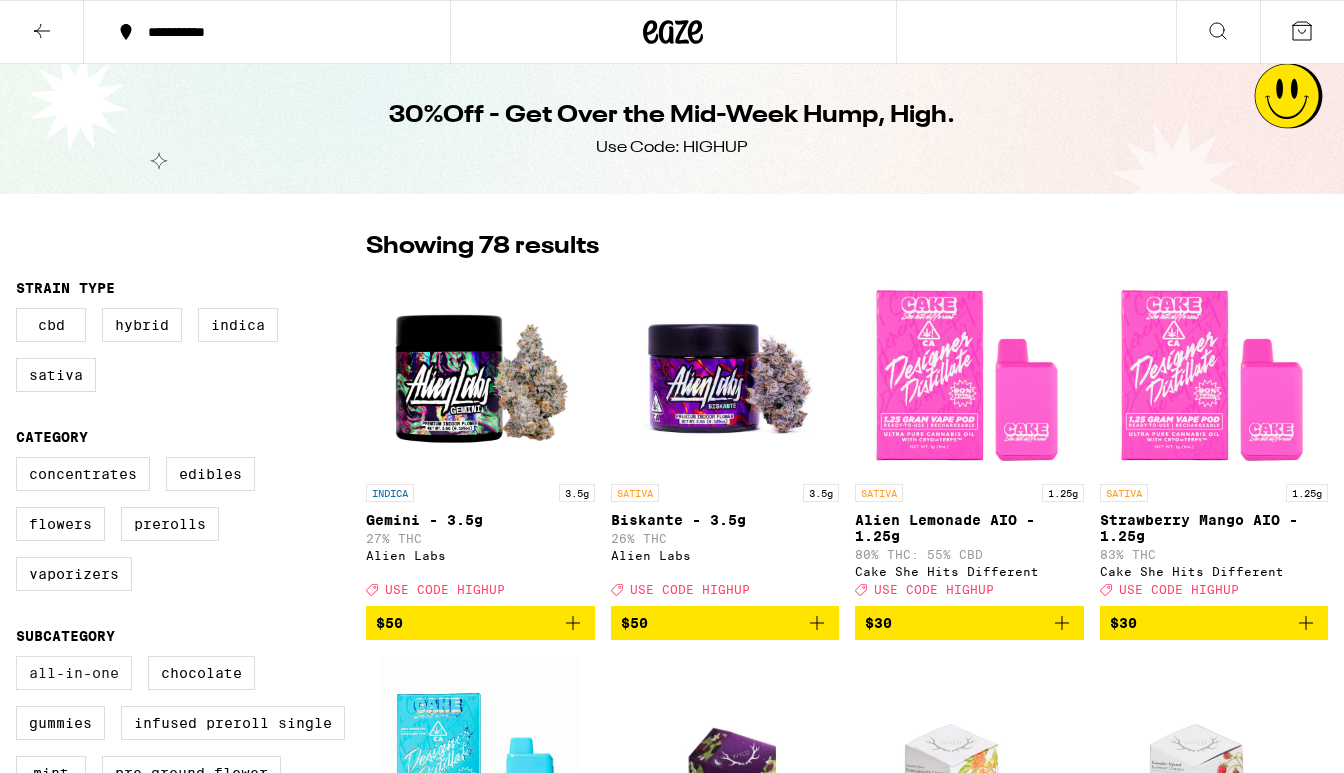click on "All-In-One" at bounding box center (74, 673) 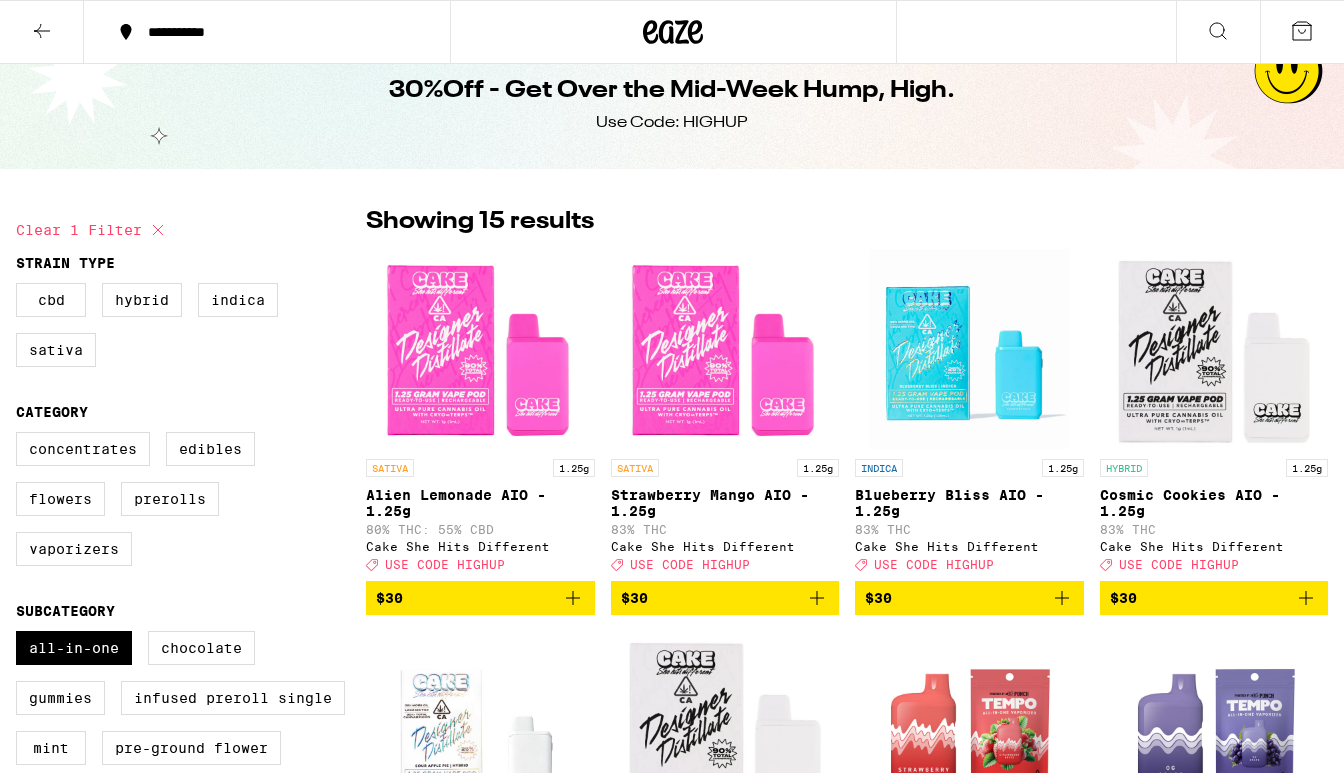 scroll, scrollTop: 0, scrollLeft: 0, axis: both 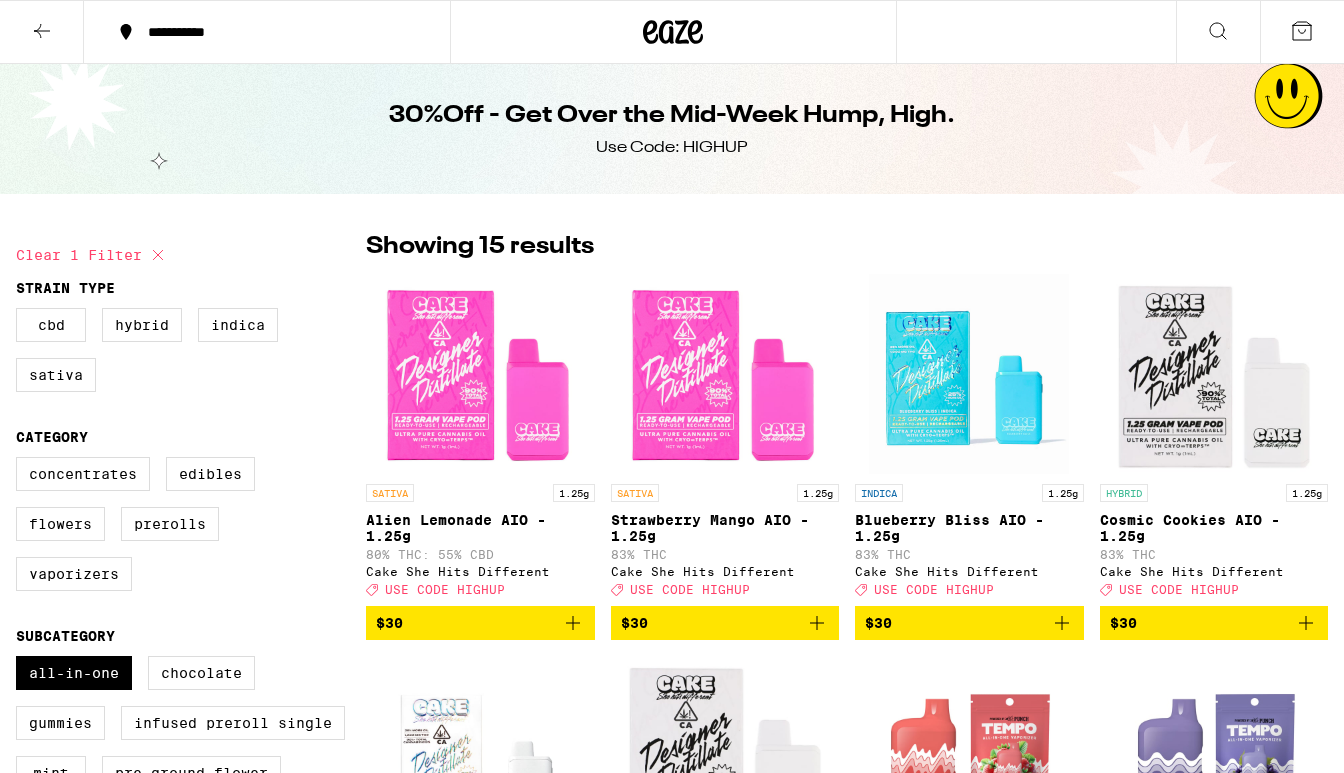 click 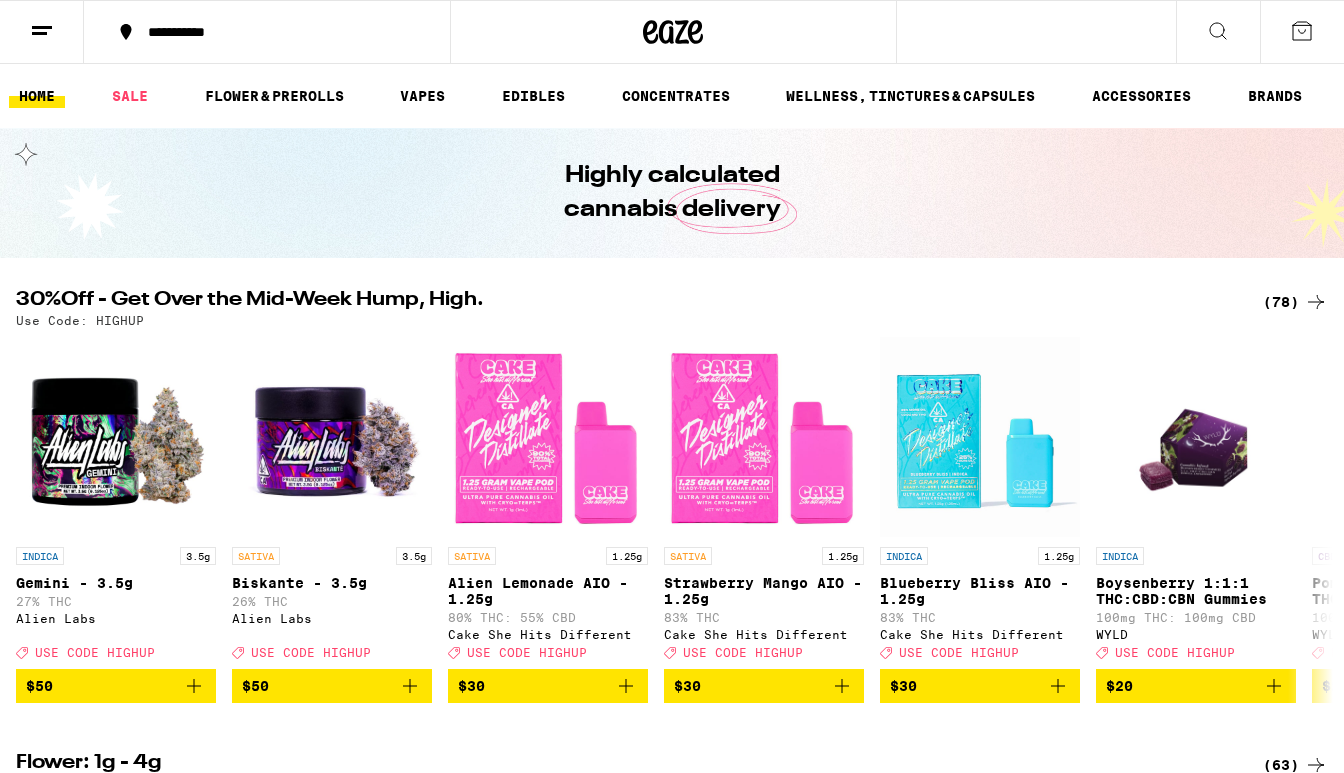 click on "HOME SALE FLOWER & PREROLLS VAPES EDIBLES CONCENTRATES WELLNESS, TINCTURES & CAPSULES ACCESSORIES BRANDS" at bounding box center [672, 96] 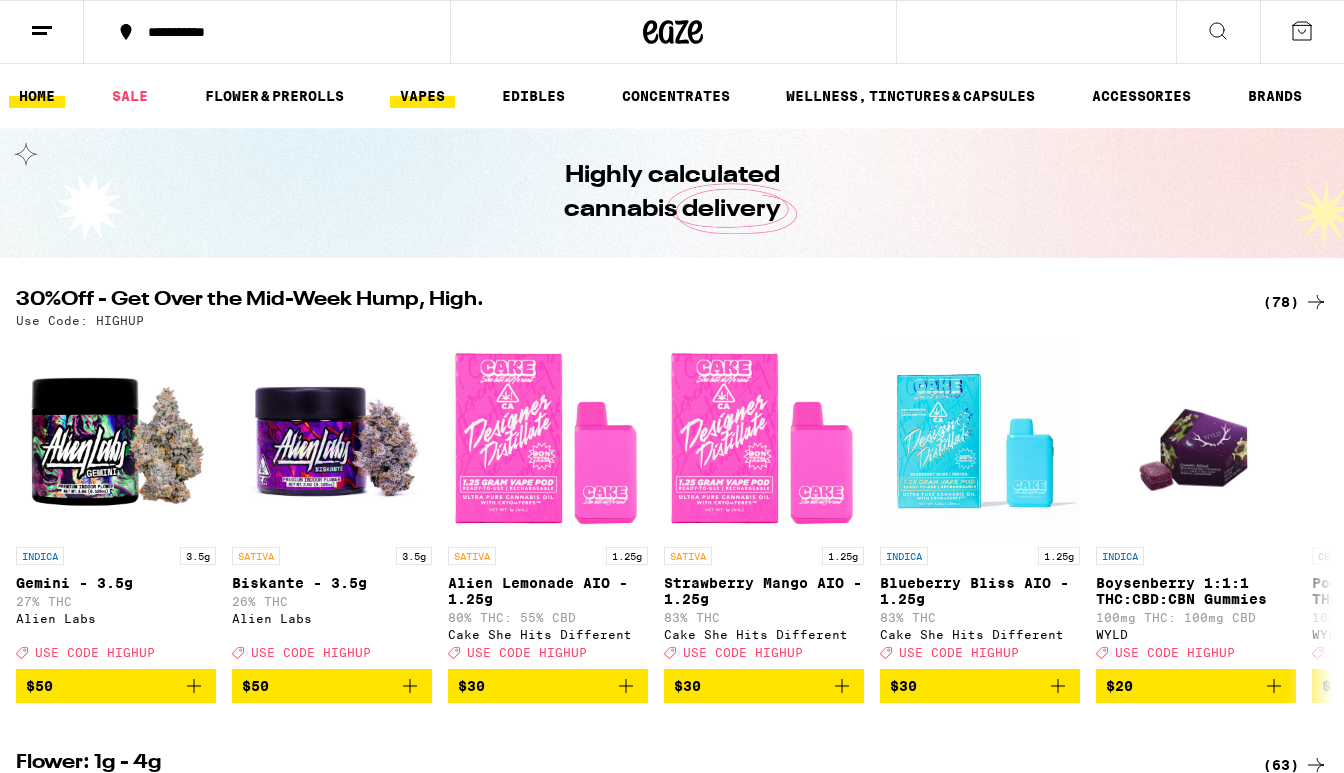 click on "VAPES" at bounding box center (422, 96) 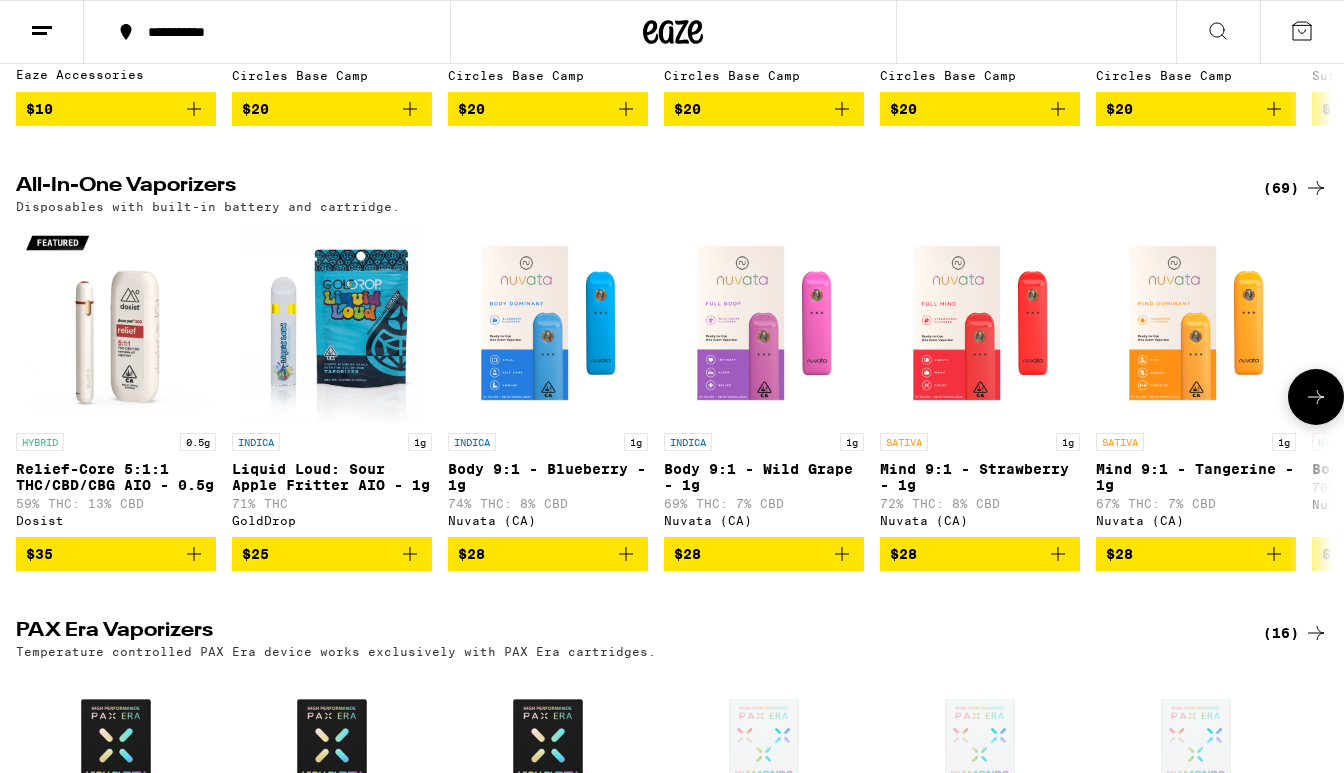 scroll, scrollTop: 526, scrollLeft: 0, axis: vertical 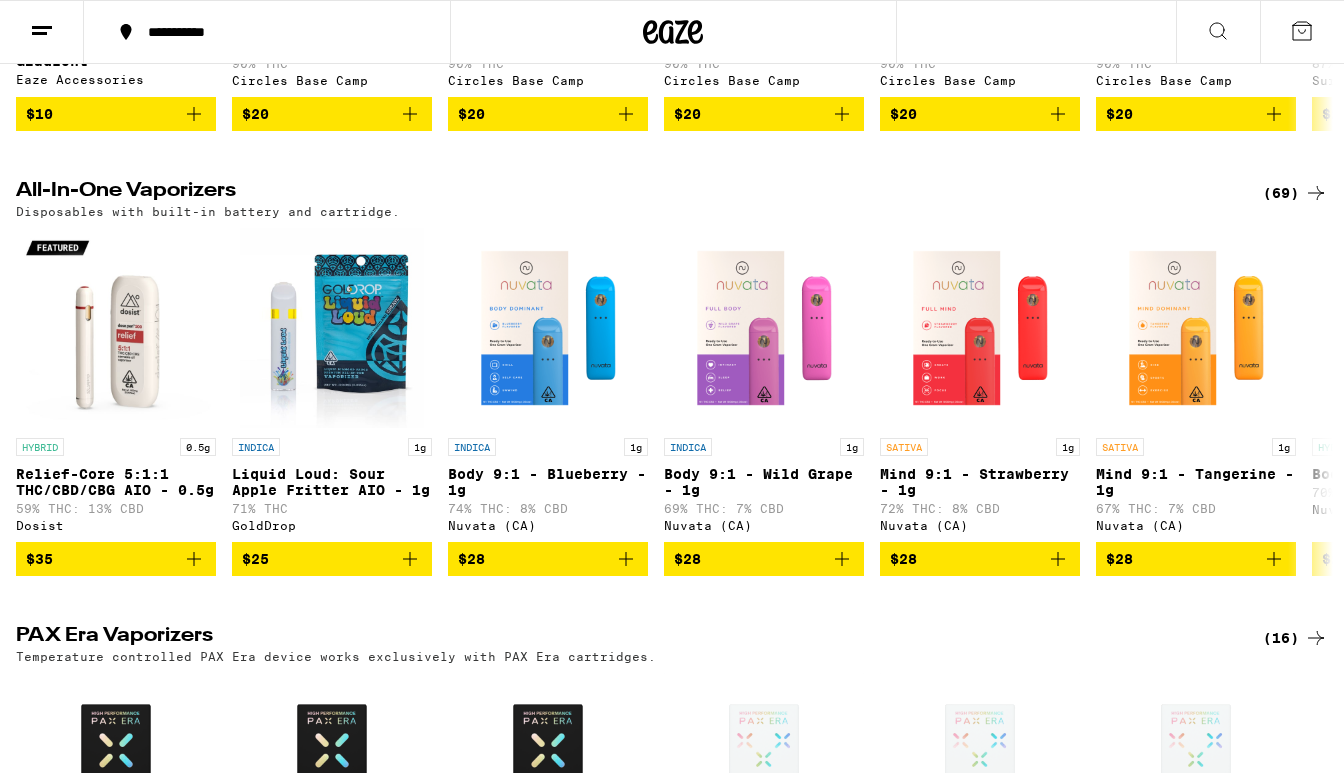click on "(69)" at bounding box center (1295, 193) 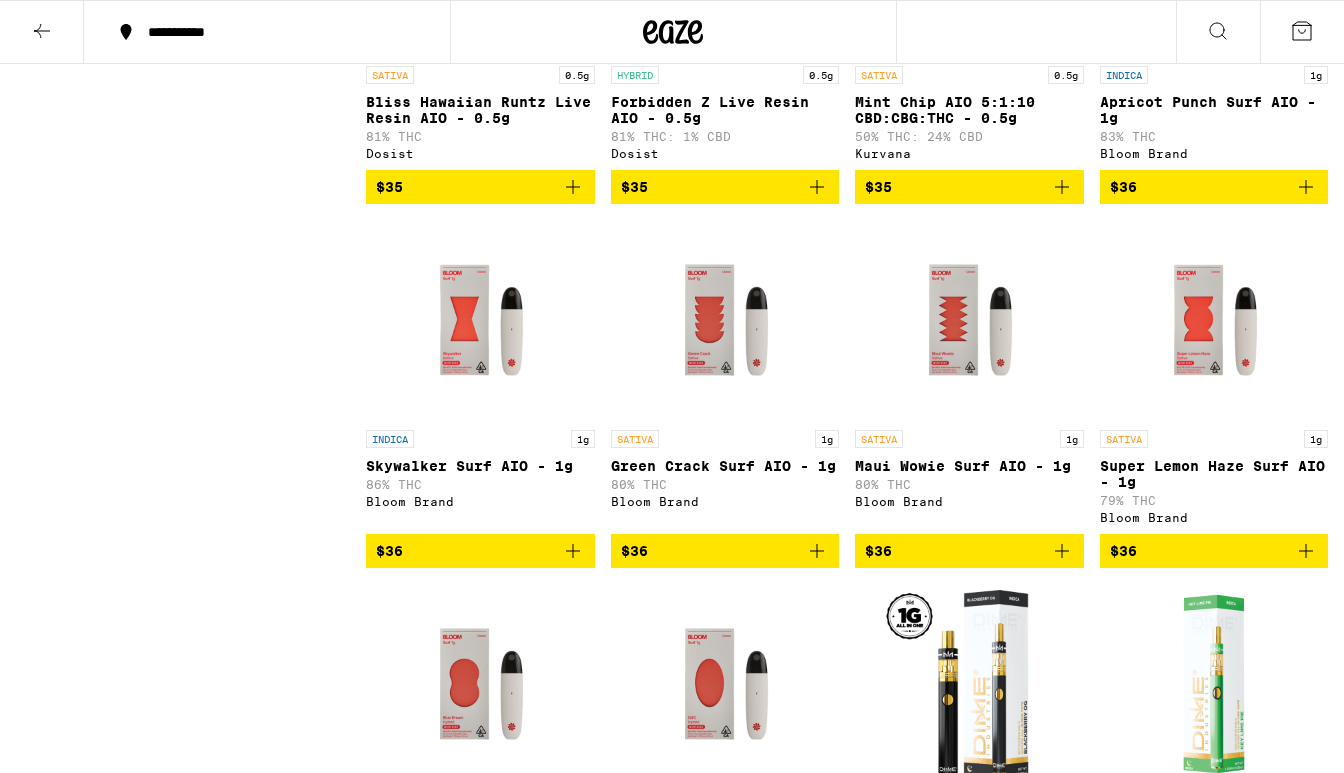 scroll, scrollTop: 4855, scrollLeft: 0, axis: vertical 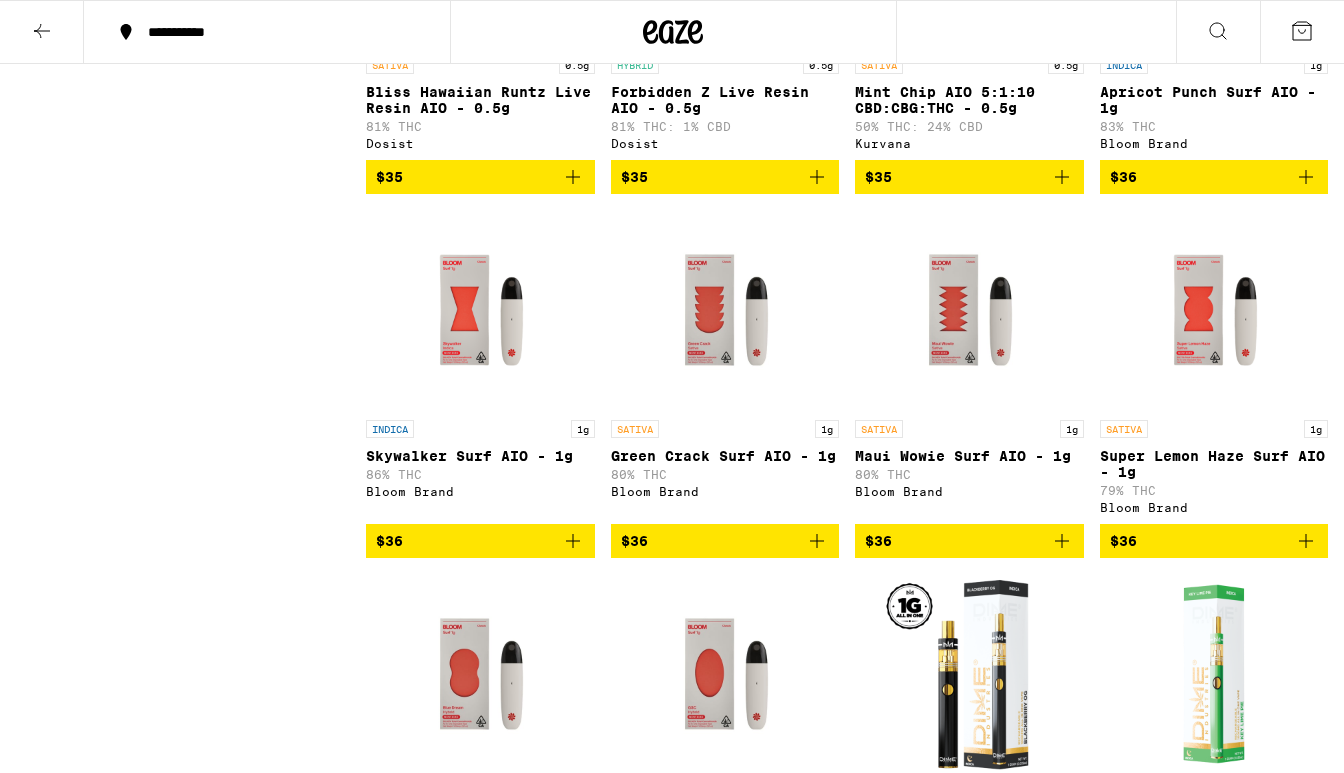 click 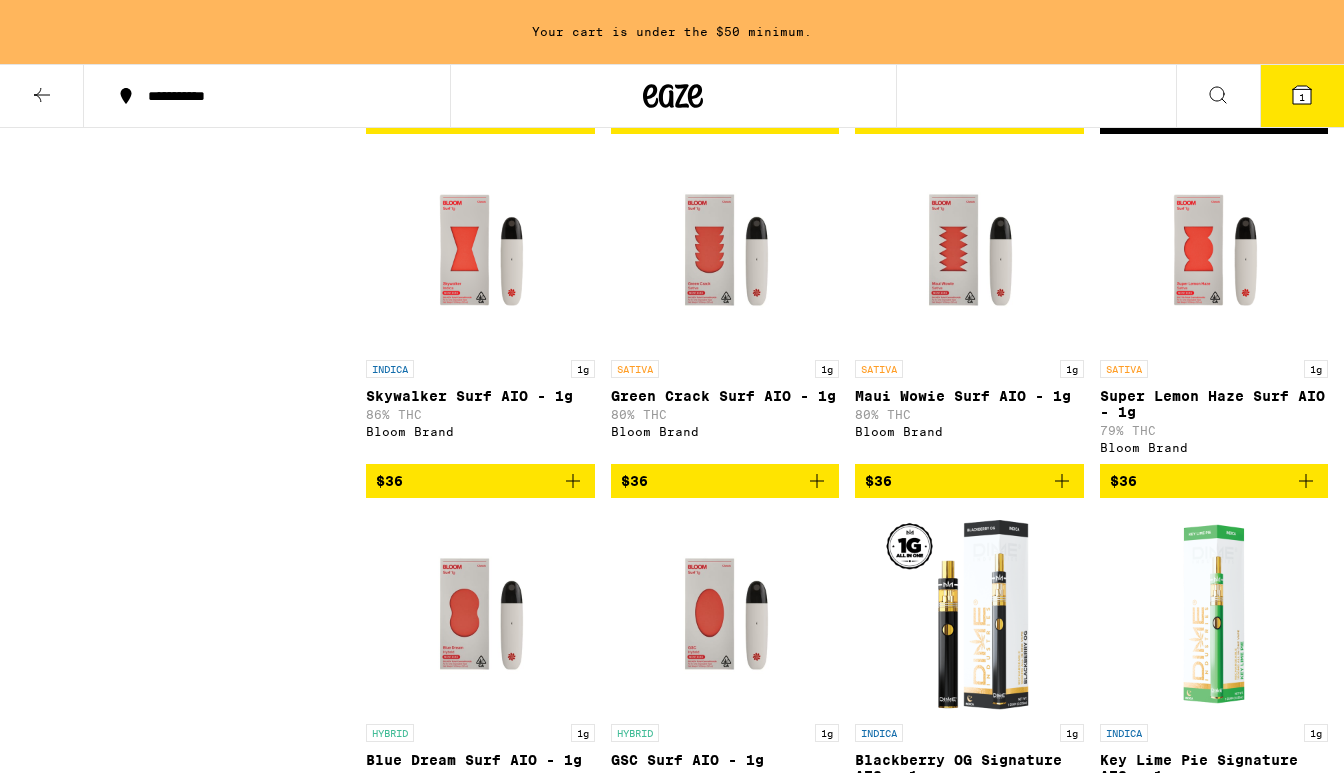 click 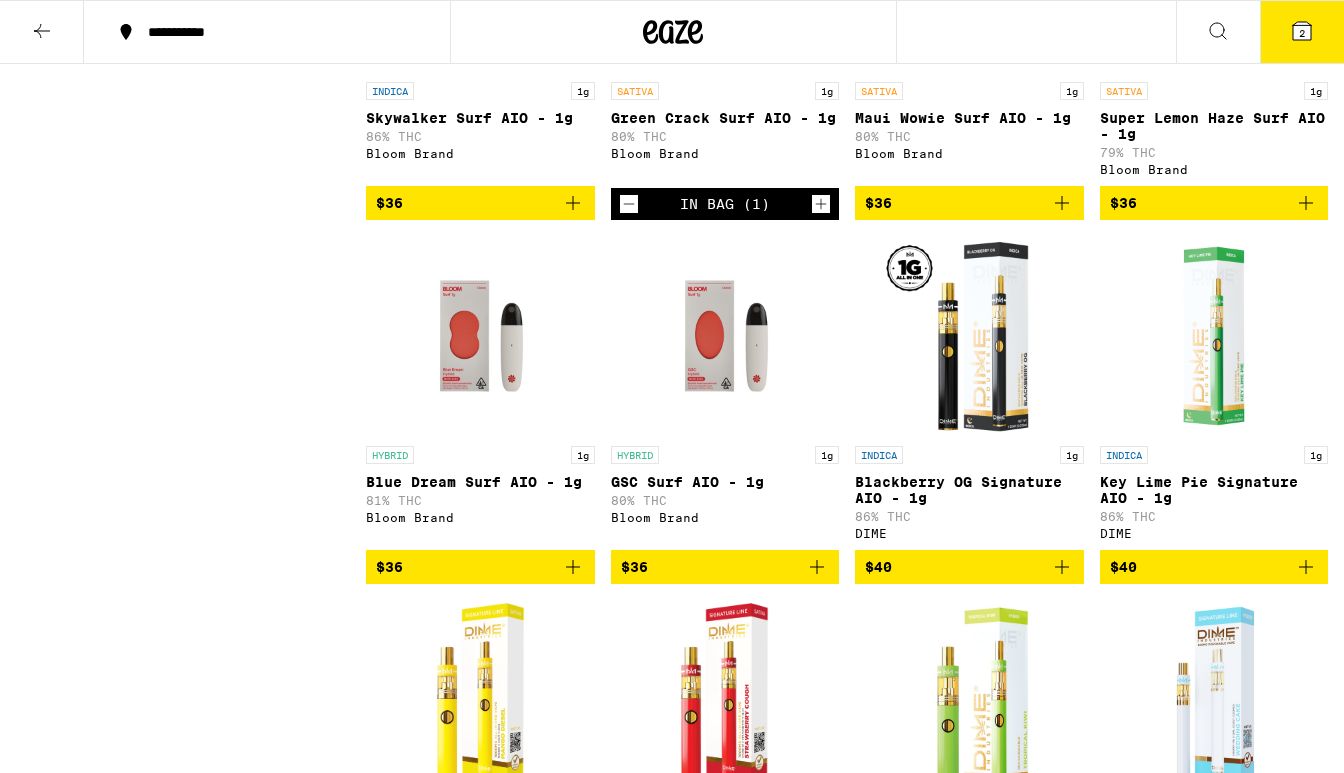 scroll, scrollTop: 5202, scrollLeft: 0, axis: vertical 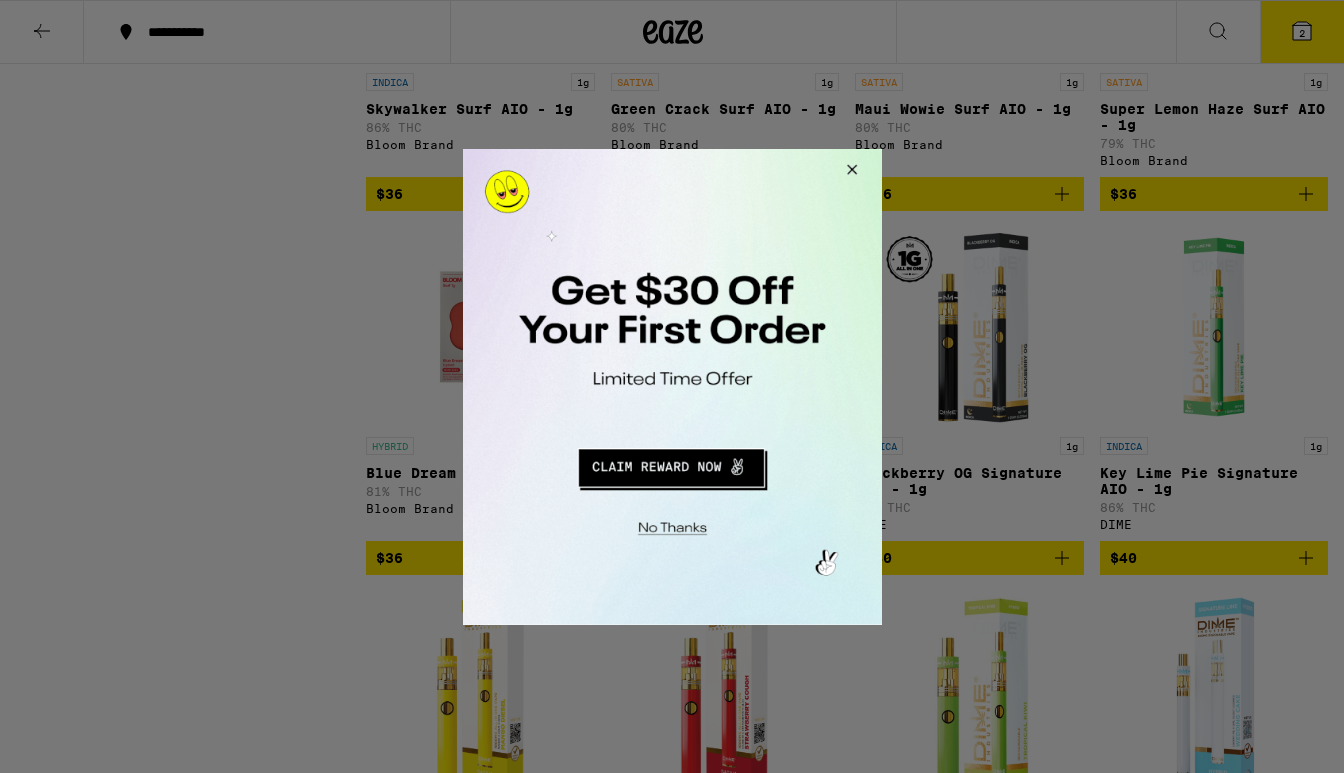 click at bounding box center (670, 464) 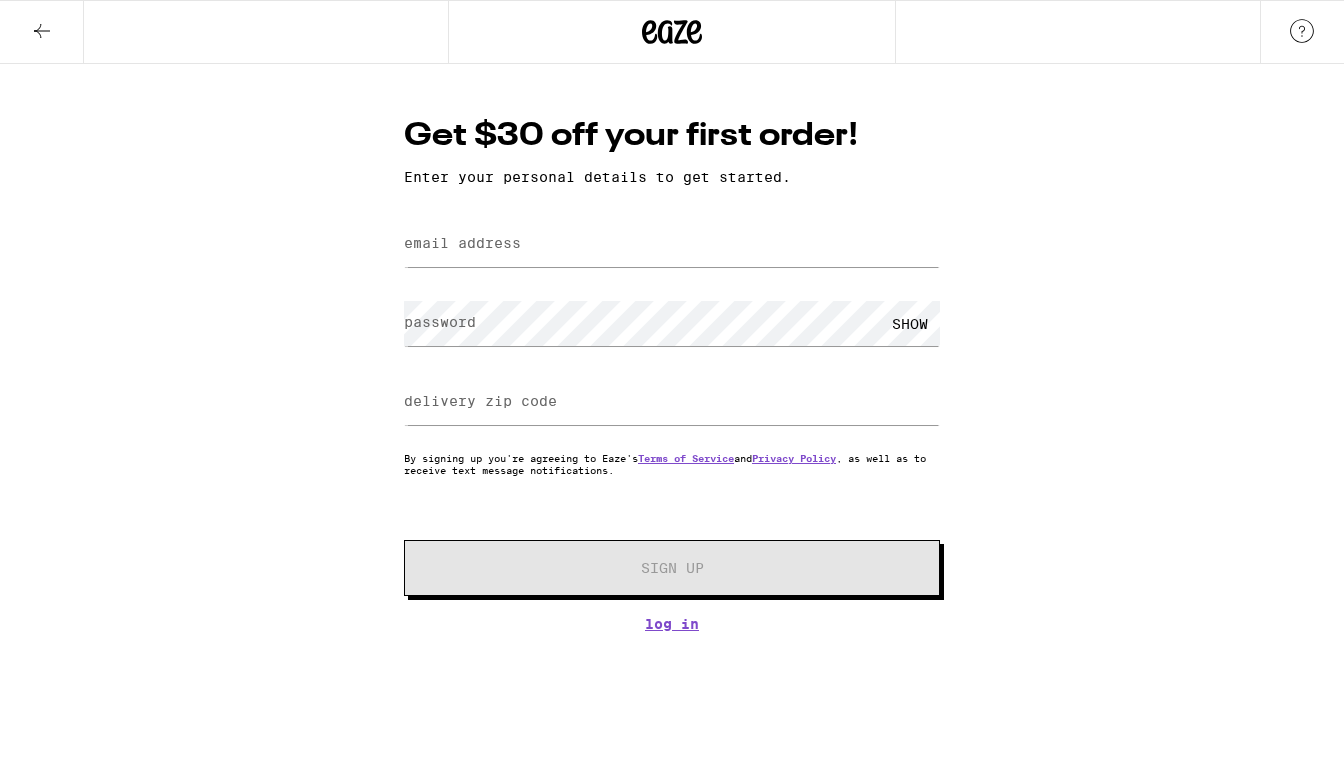 scroll, scrollTop: 0, scrollLeft: 0, axis: both 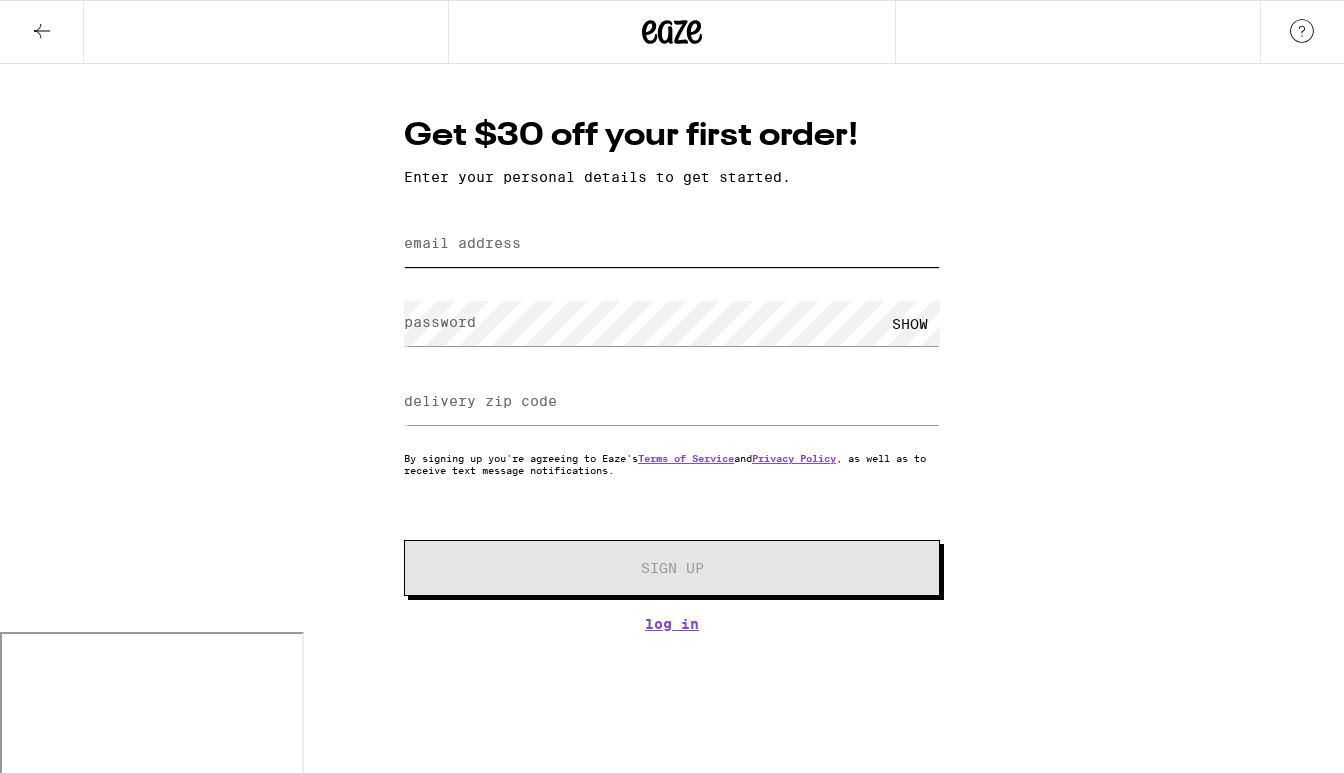 click on "email address" at bounding box center (672, 244) 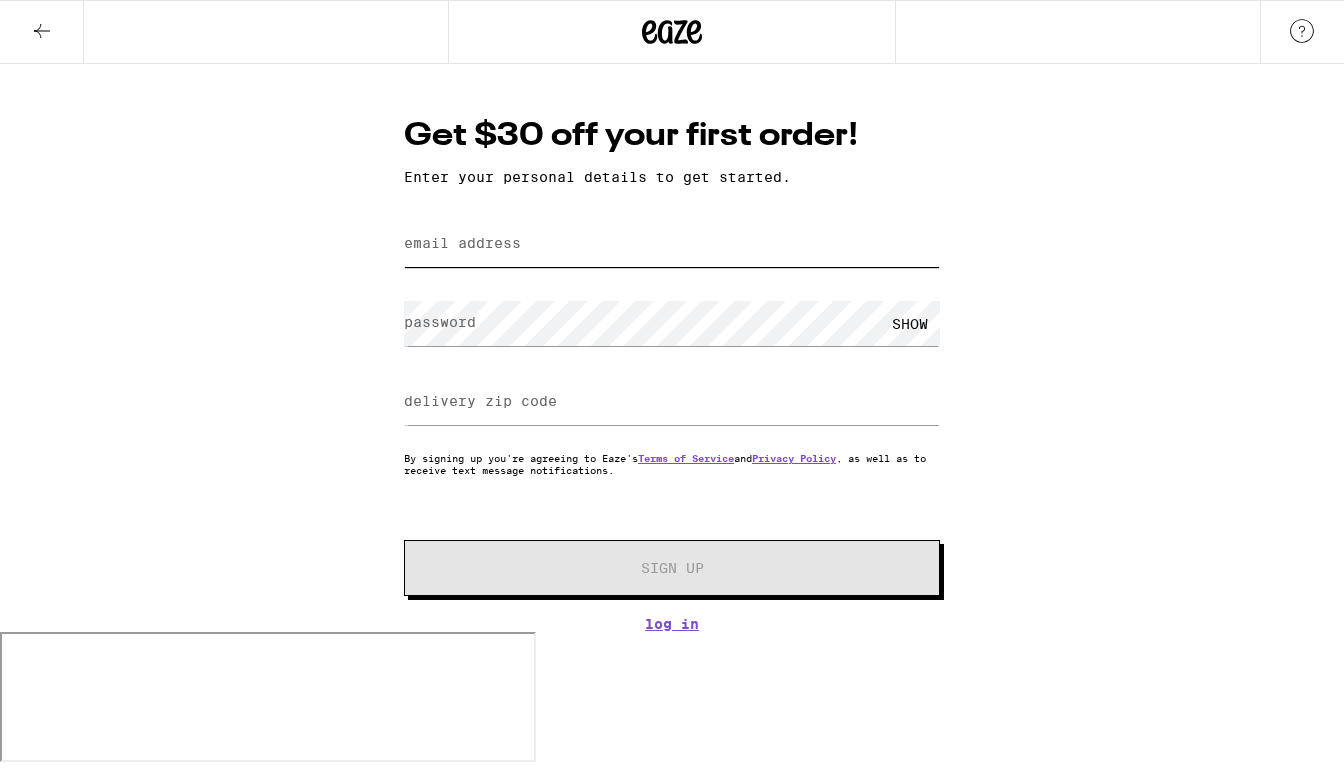 scroll, scrollTop: 0, scrollLeft: 0, axis: both 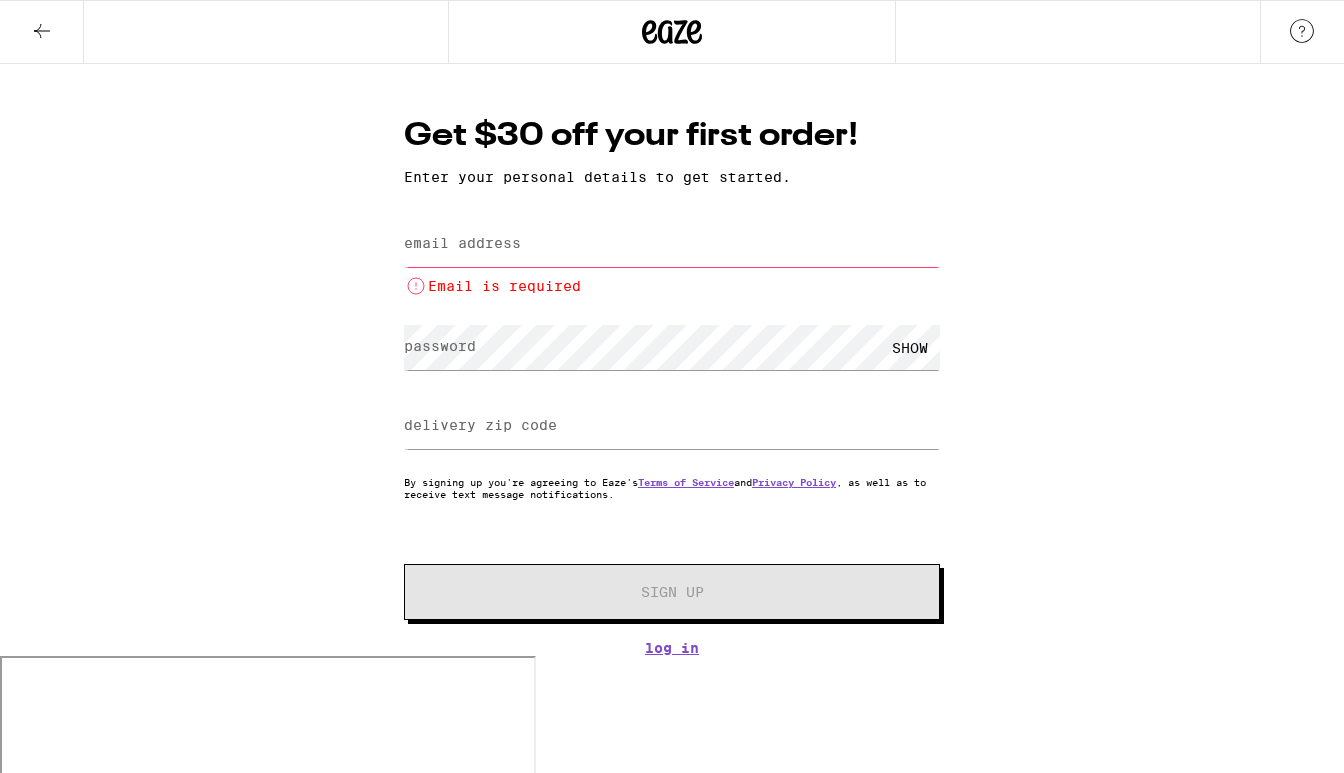 click on "Get $30 off your first order! Enter your personal details to get started. email address Email is required password SHOW delivery zip code By signing up you're agreeing to Eaze's  Terms of Service  and  Privacy Policy , as well as to receive text message notifications. Sign Up Log In" at bounding box center [672, 360] 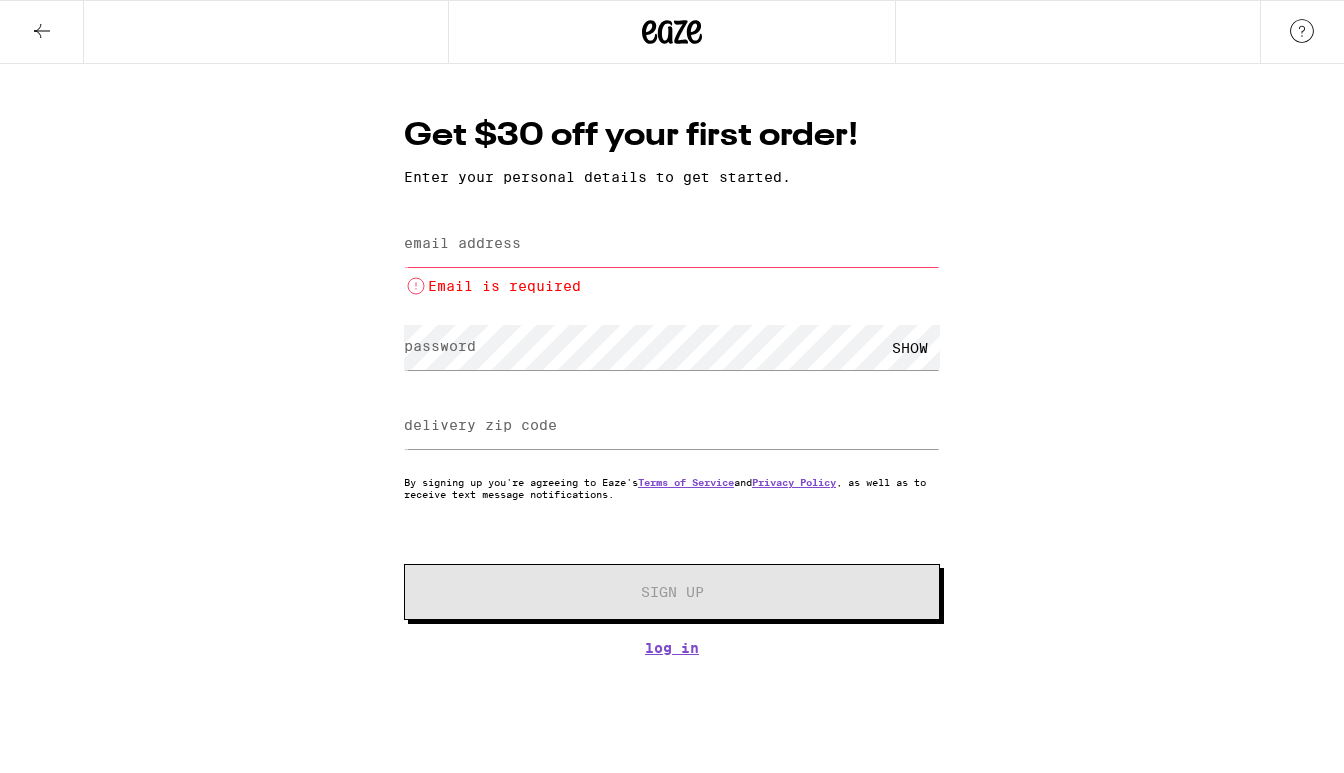 click 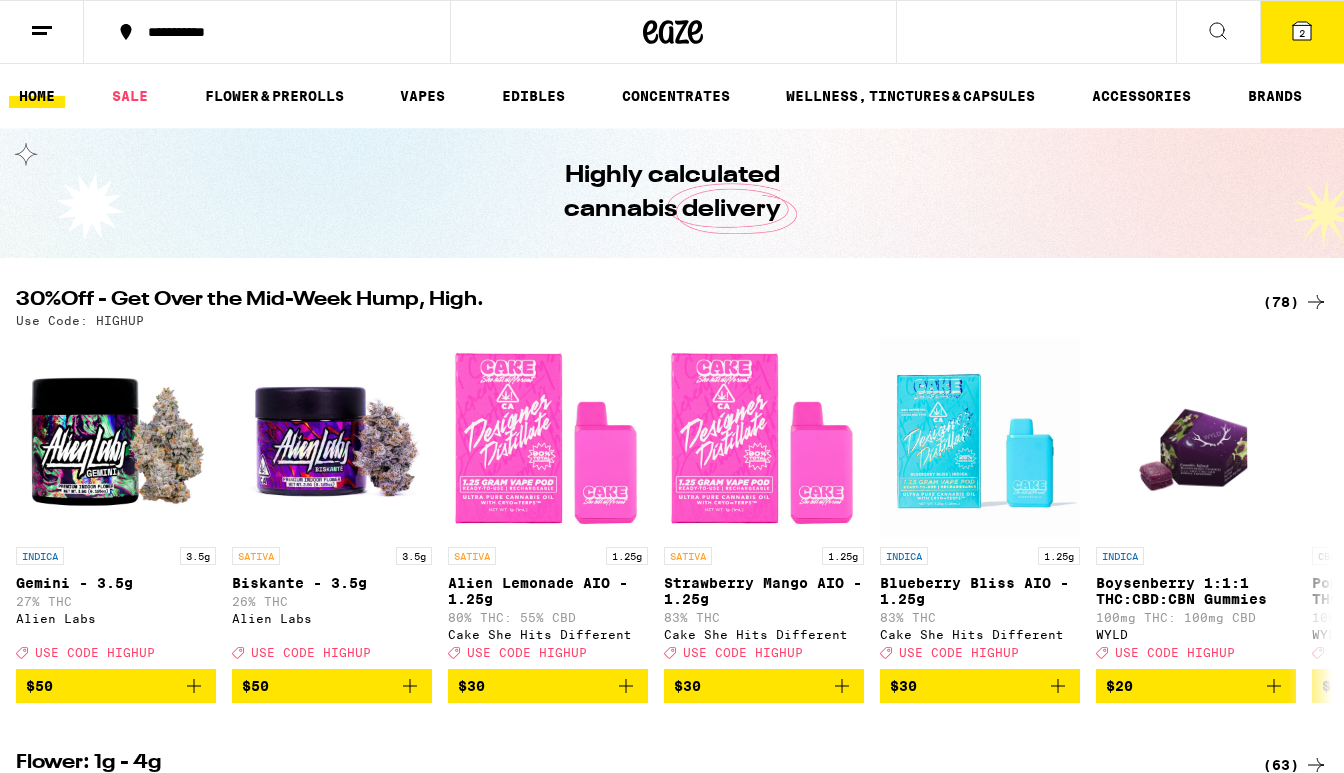 scroll, scrollTop: 0, scrollLeft: 0, axis: both 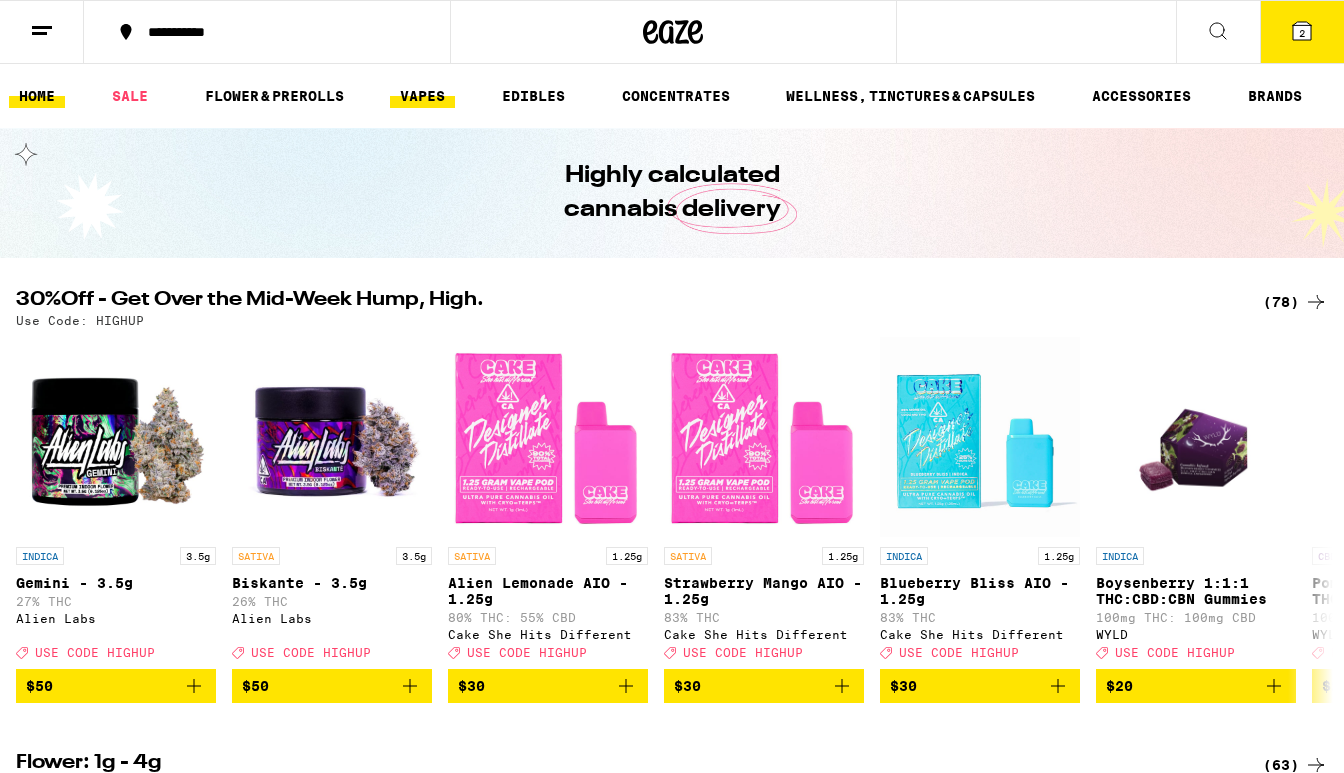 click on "VAPES" at bounding box center [422, 96] 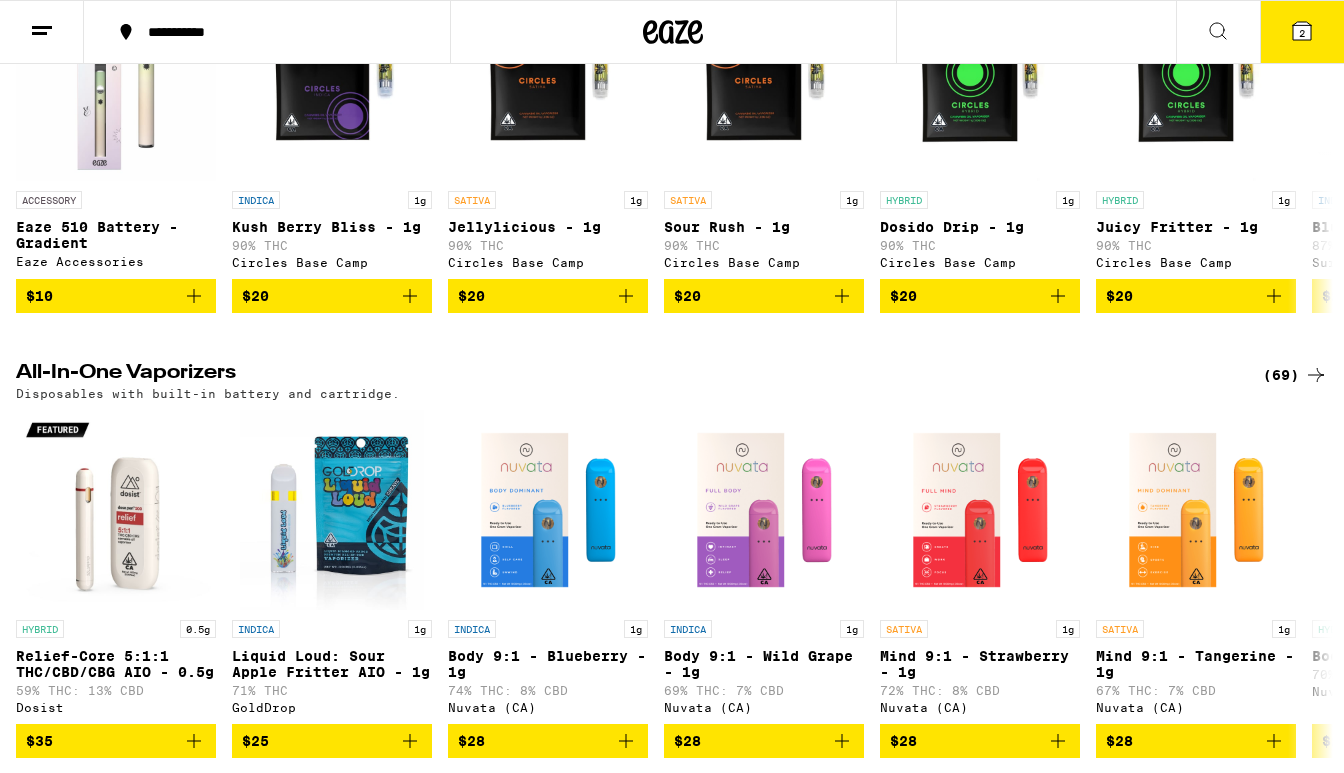 scroll, scrollTop: 371, scrollLeft: 0, axis: vertical 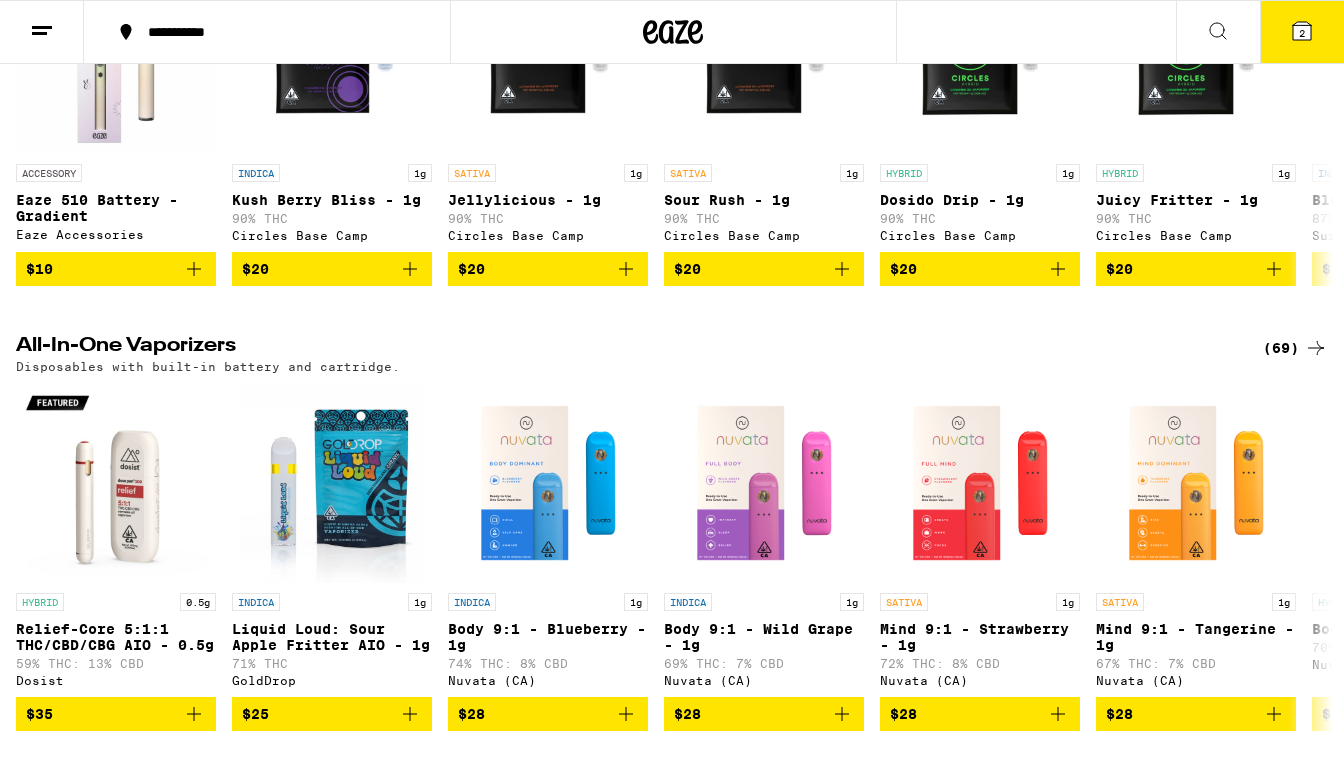 click on "(69)" at bounding box center [1295, 348] 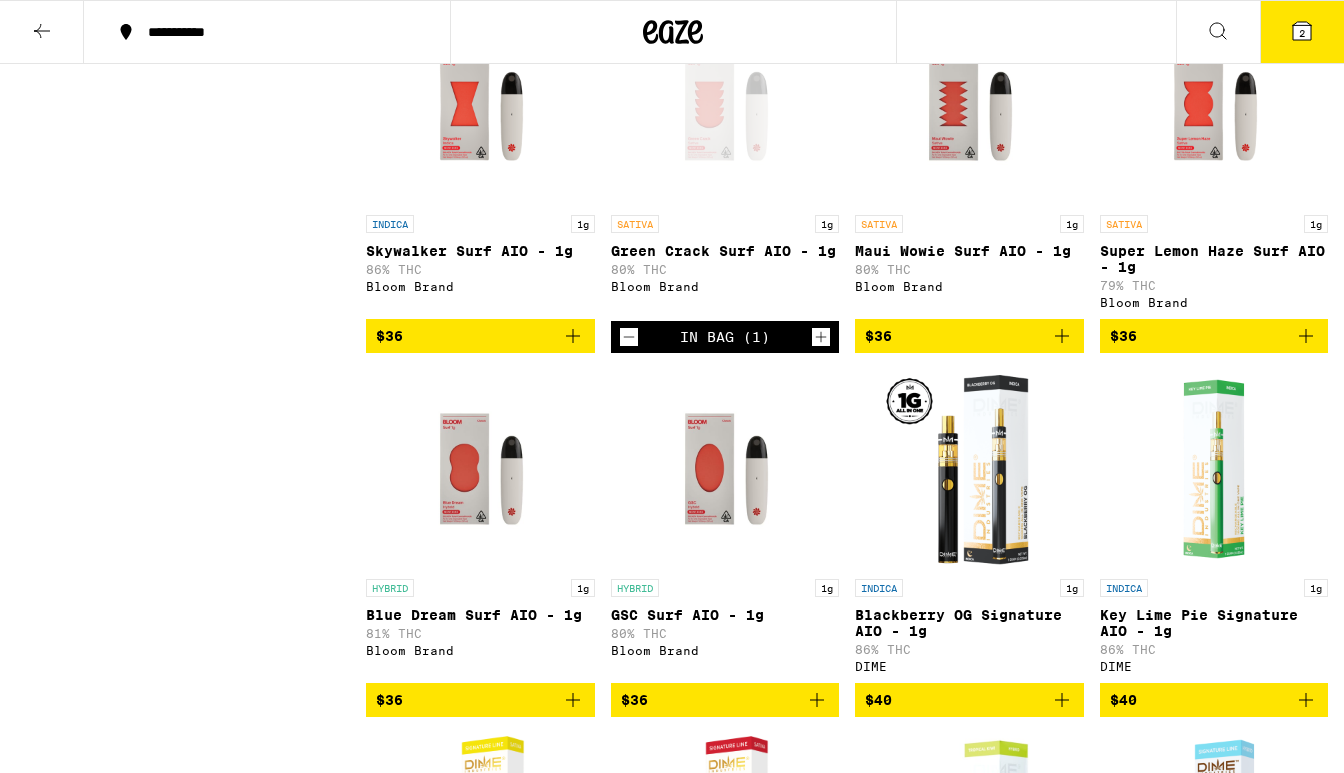 scroll, scrollTop: 5033, scrollLeft: 0, axis: vertical 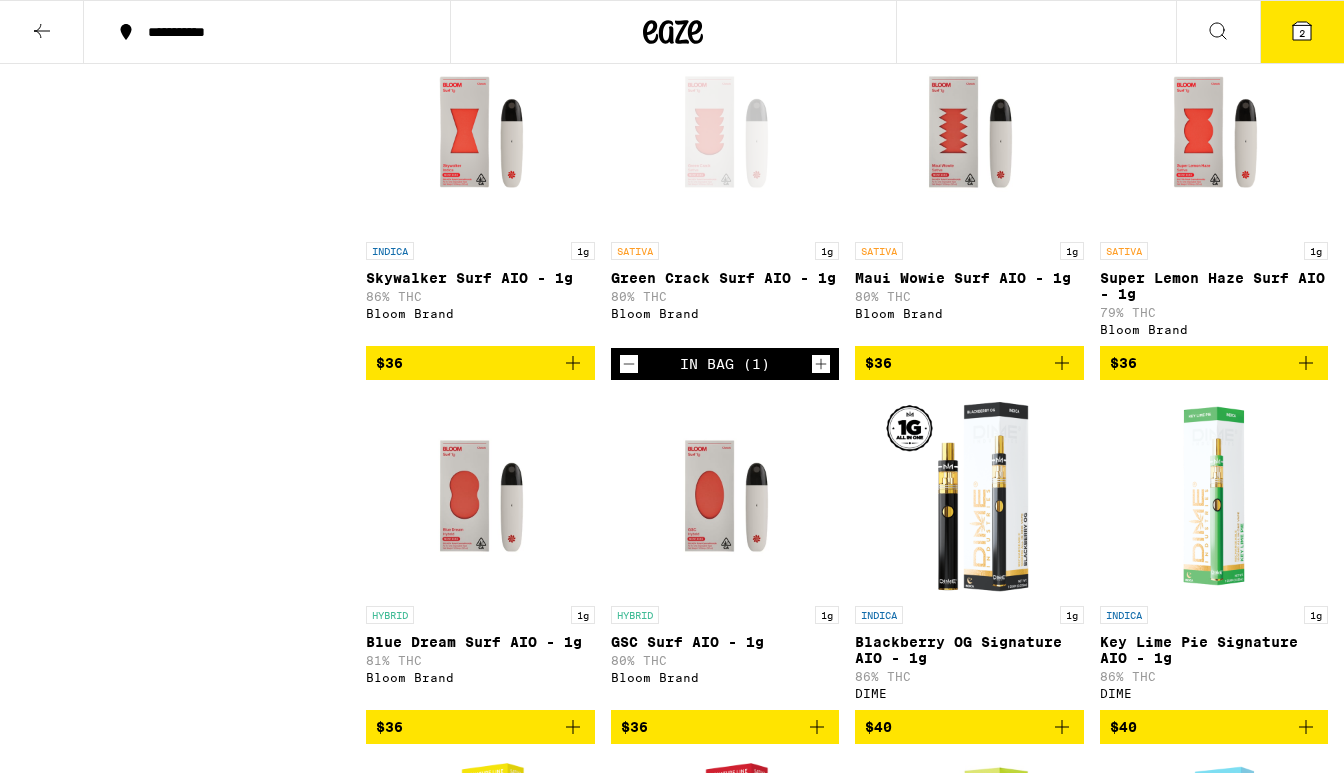 click 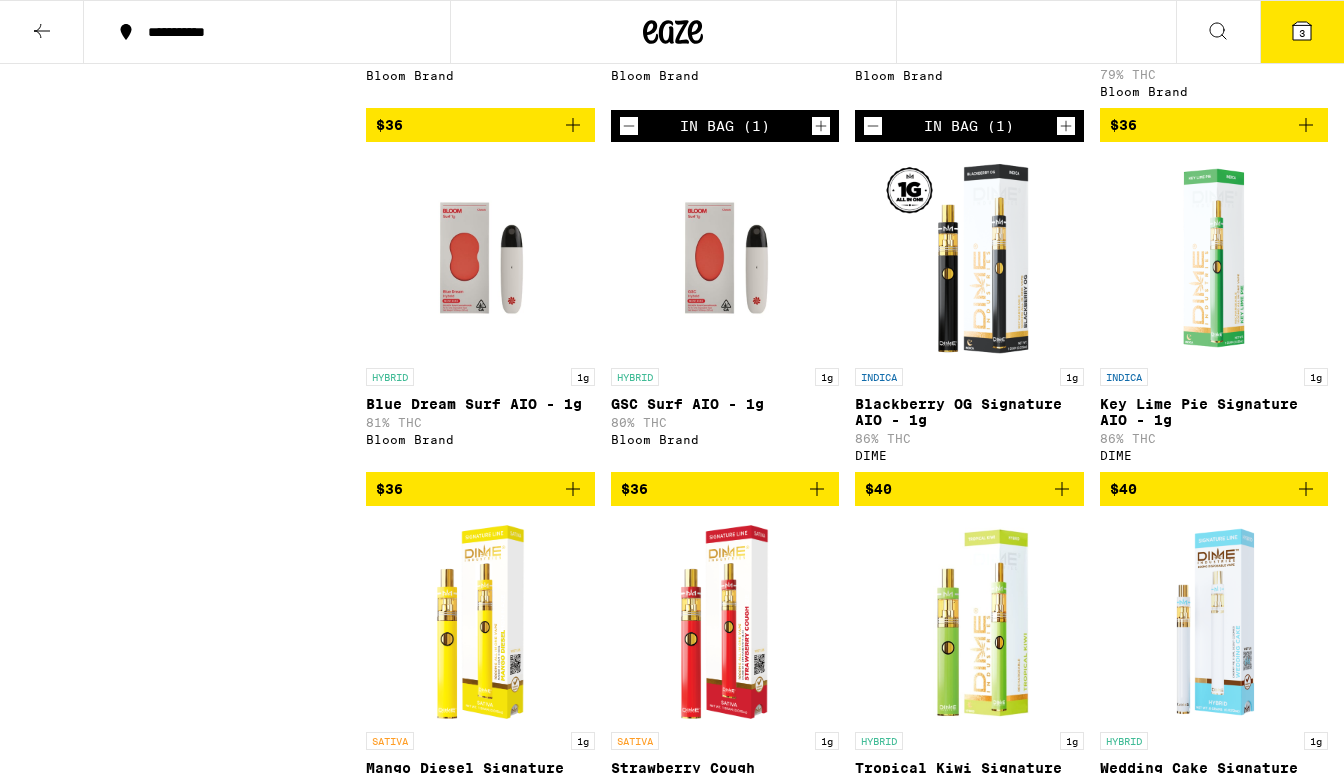 scroll, scrollTop: 5273, scrollLeft: 0, axis: vertical 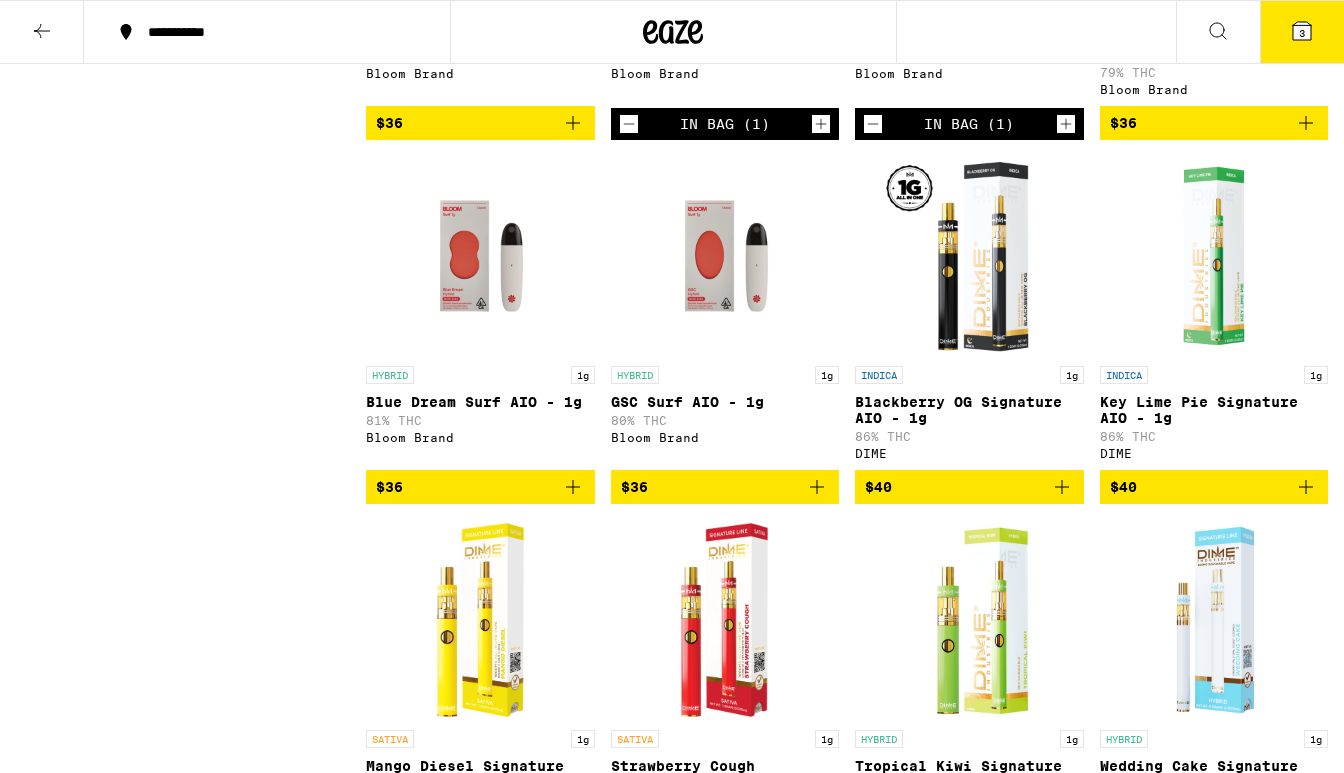 click on "3" at bounding box center (1302, 33) 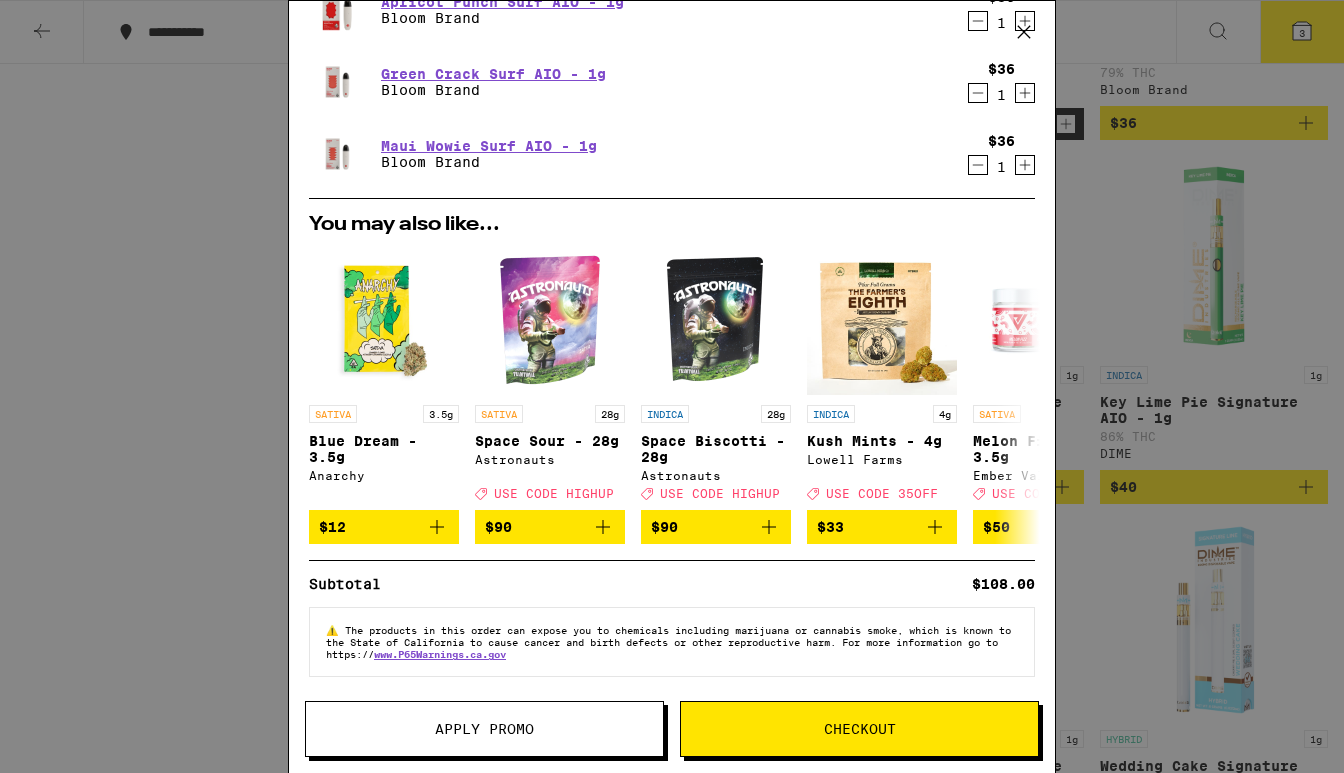 scroll, scrollTop: 98, scrollLeft: 0, axis: vertical 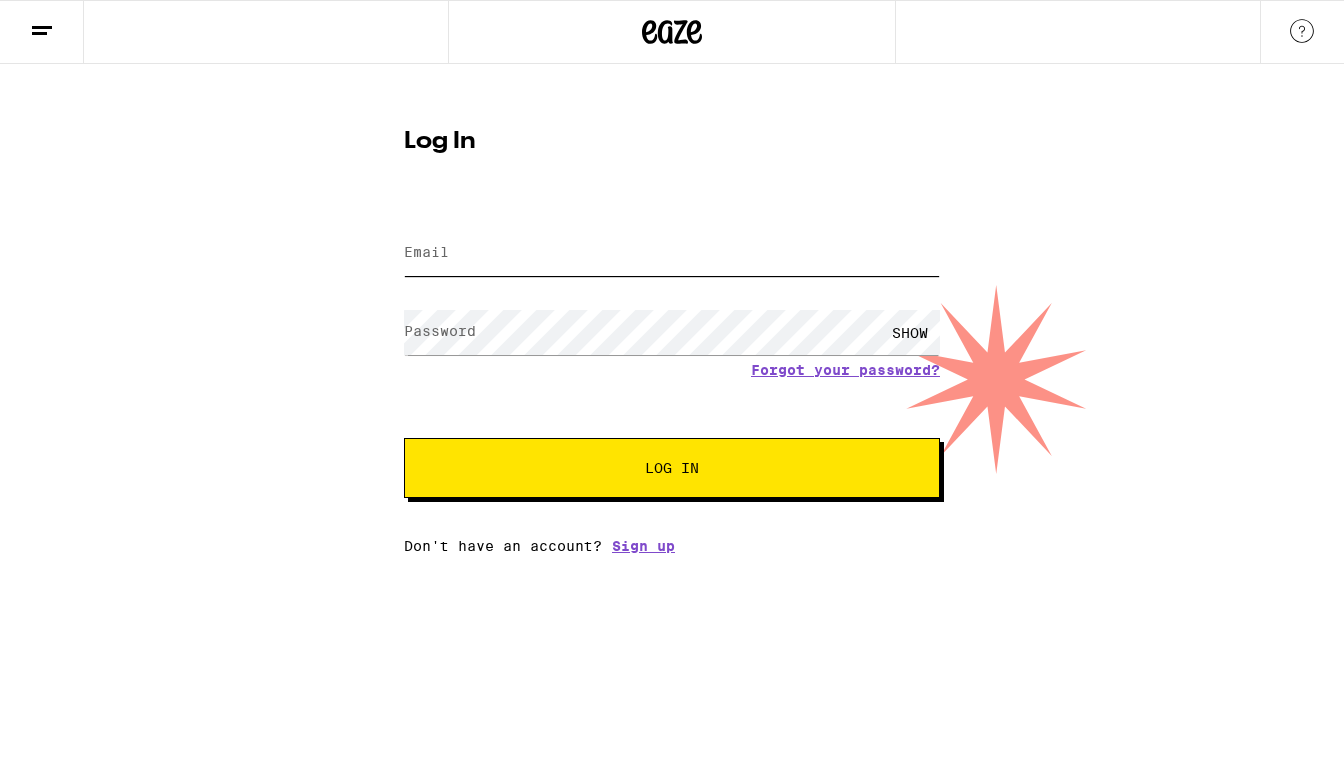 type on "[EMAIL]" 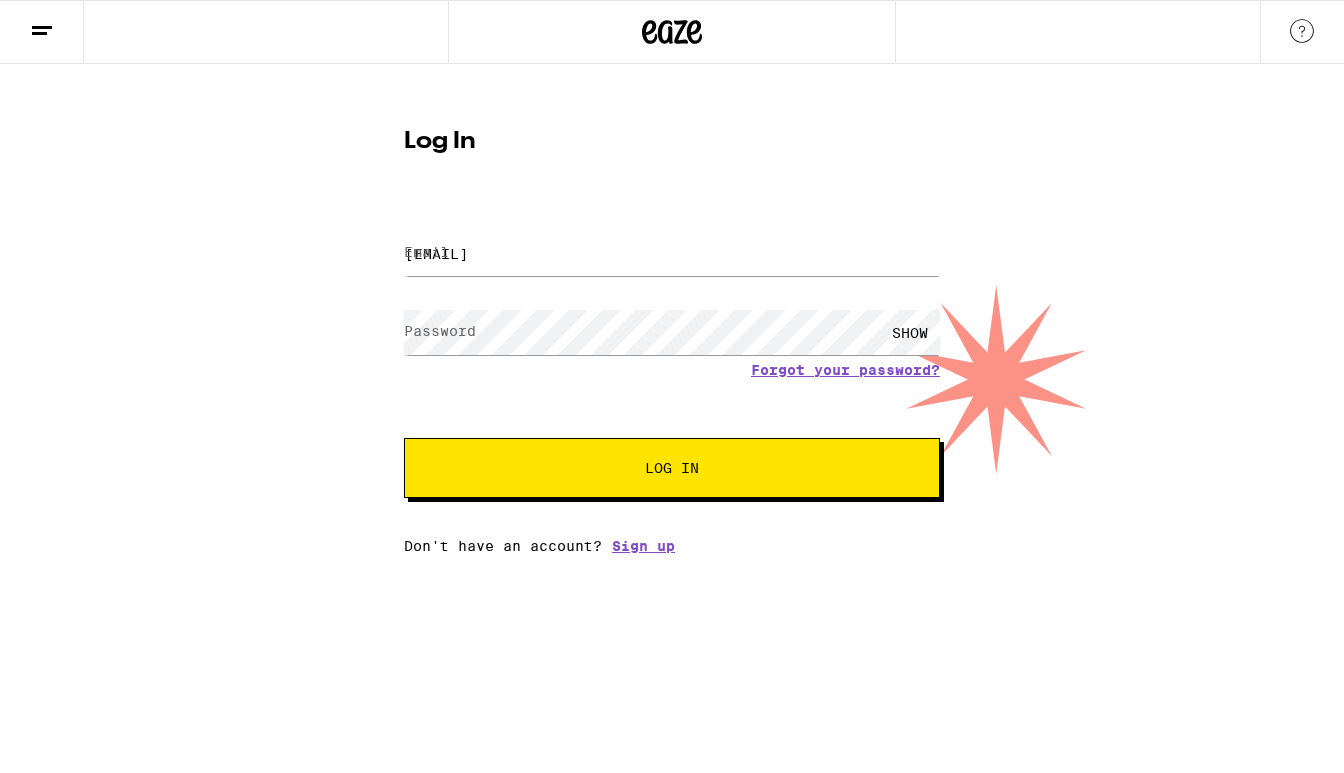 click on "[EMAIL]" at bounding box center (672, 253) 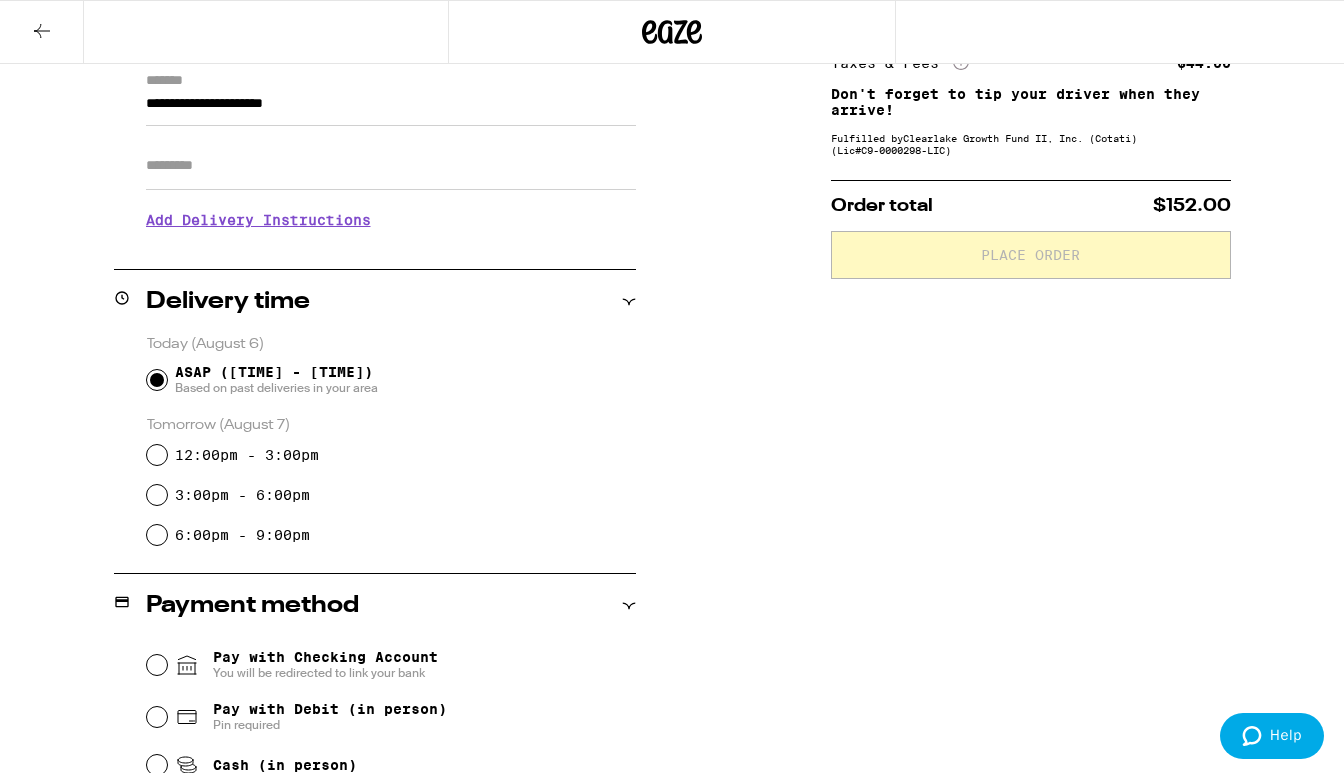 scroll, scrollTop: 0, scrollLeft: 0, axis: both 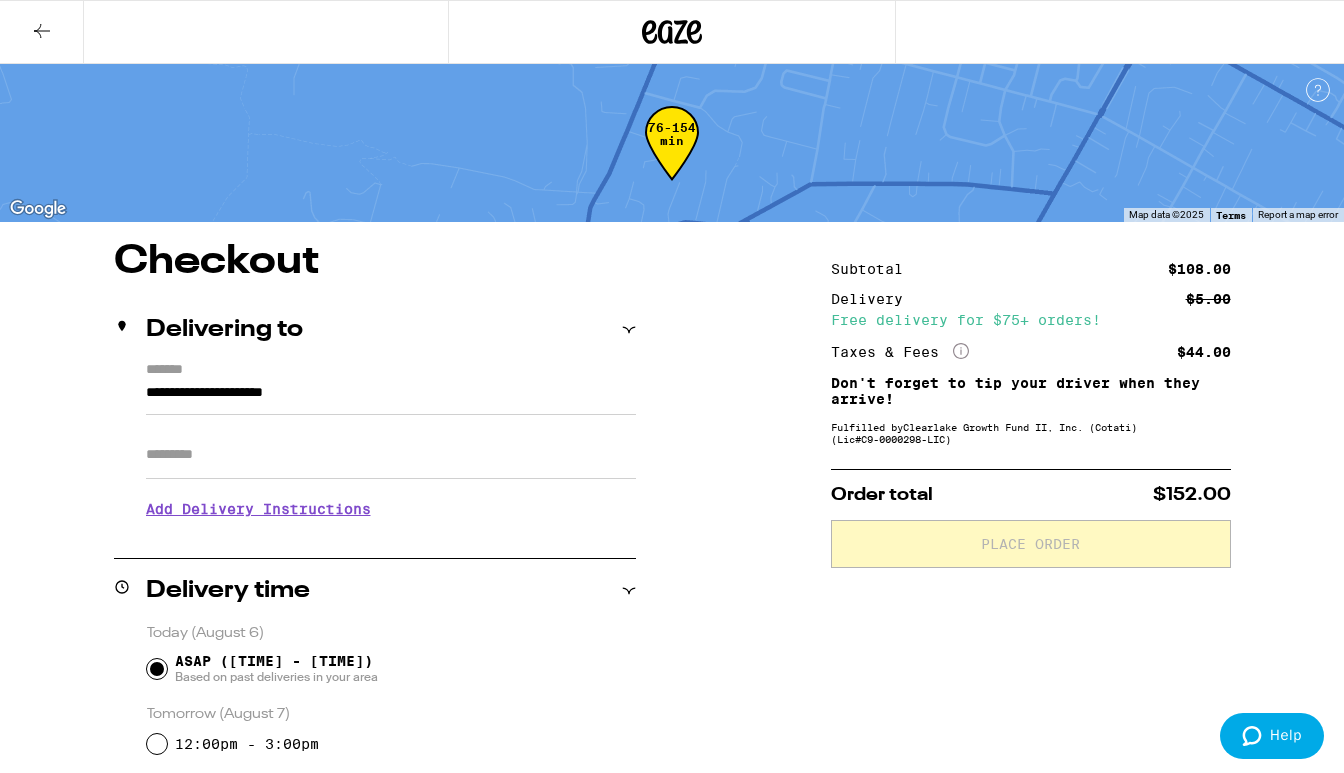 click 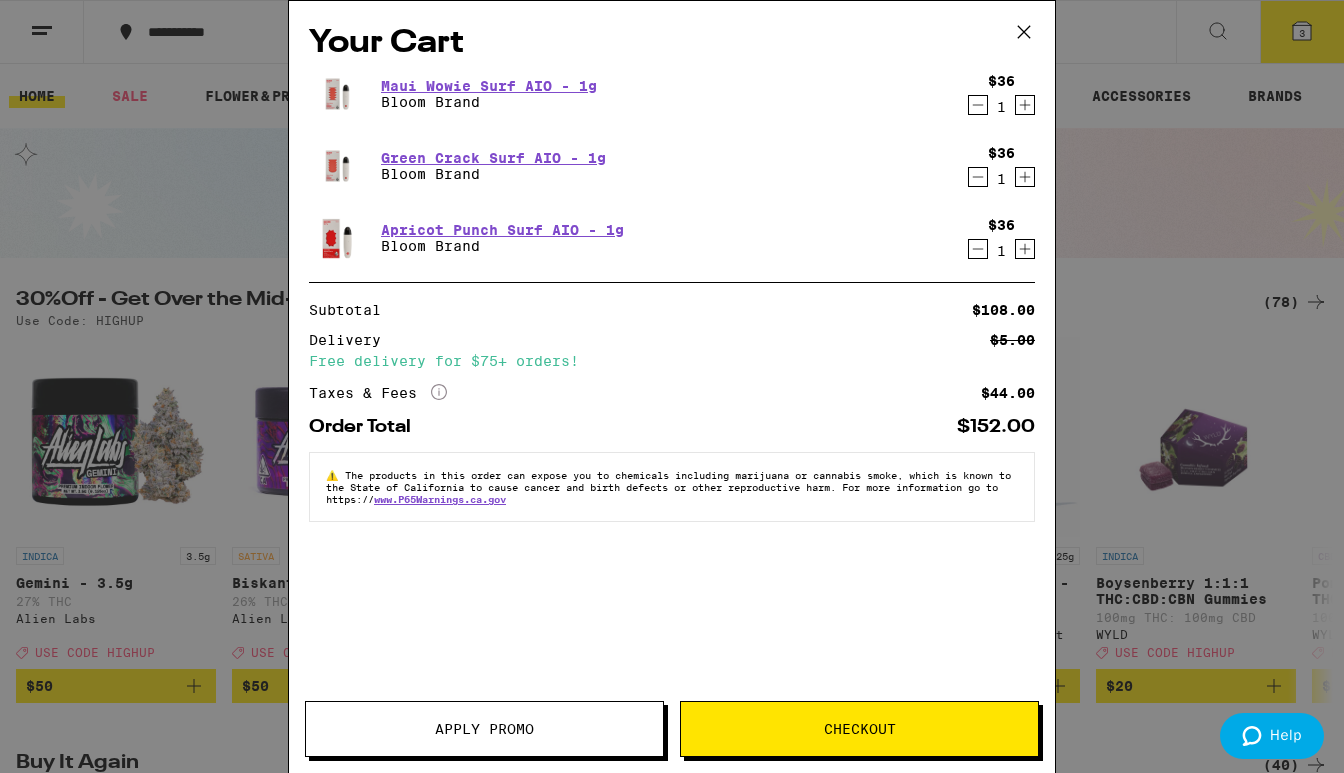 click 